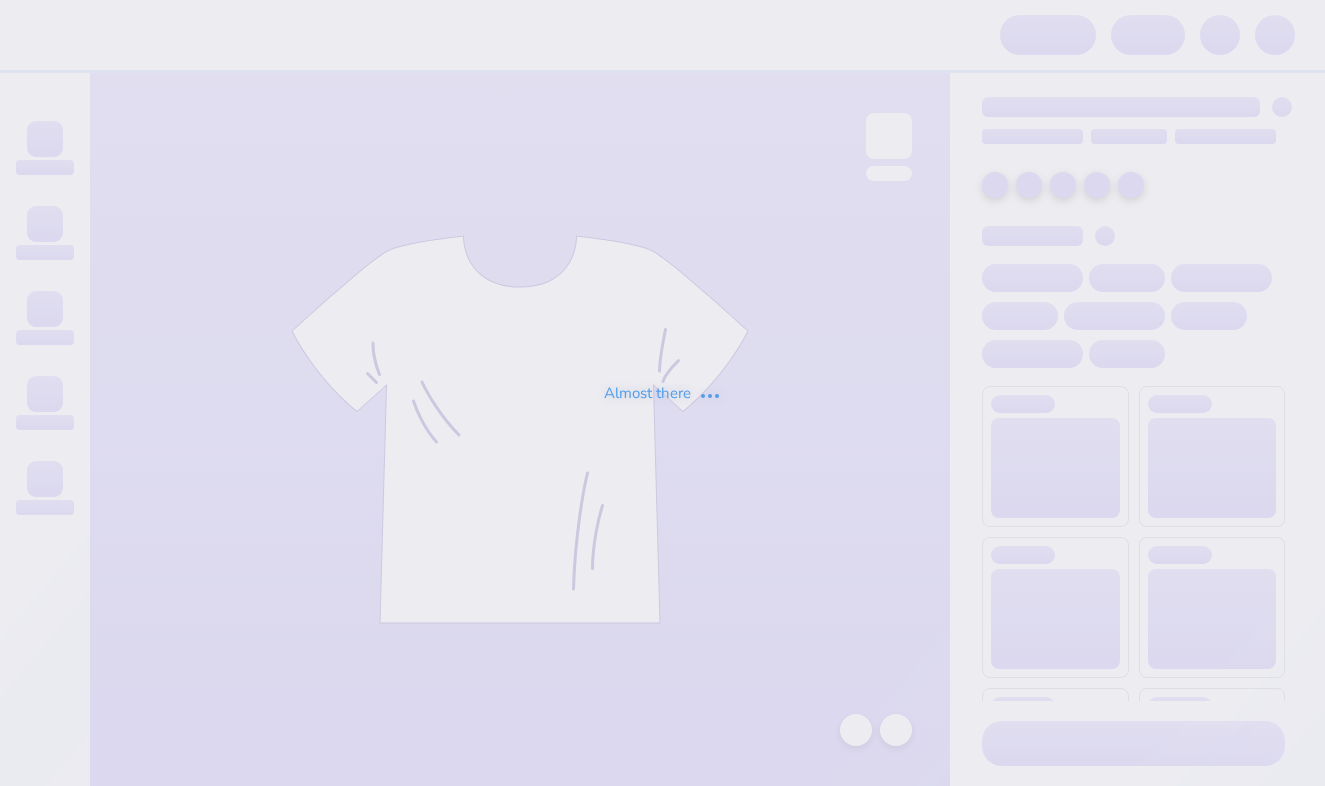 scroll, scrollTop: 0, scrollLeft: 0, axis: both 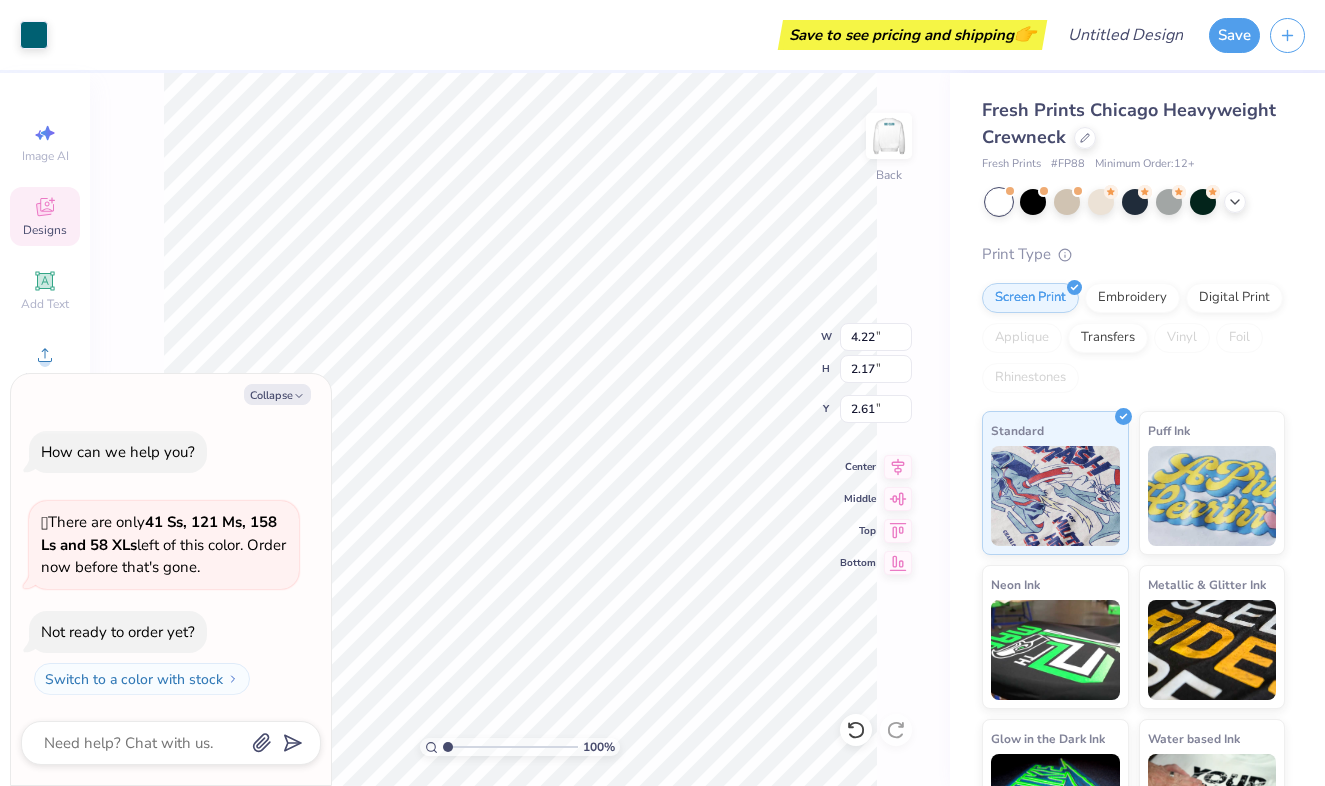 type on "x" 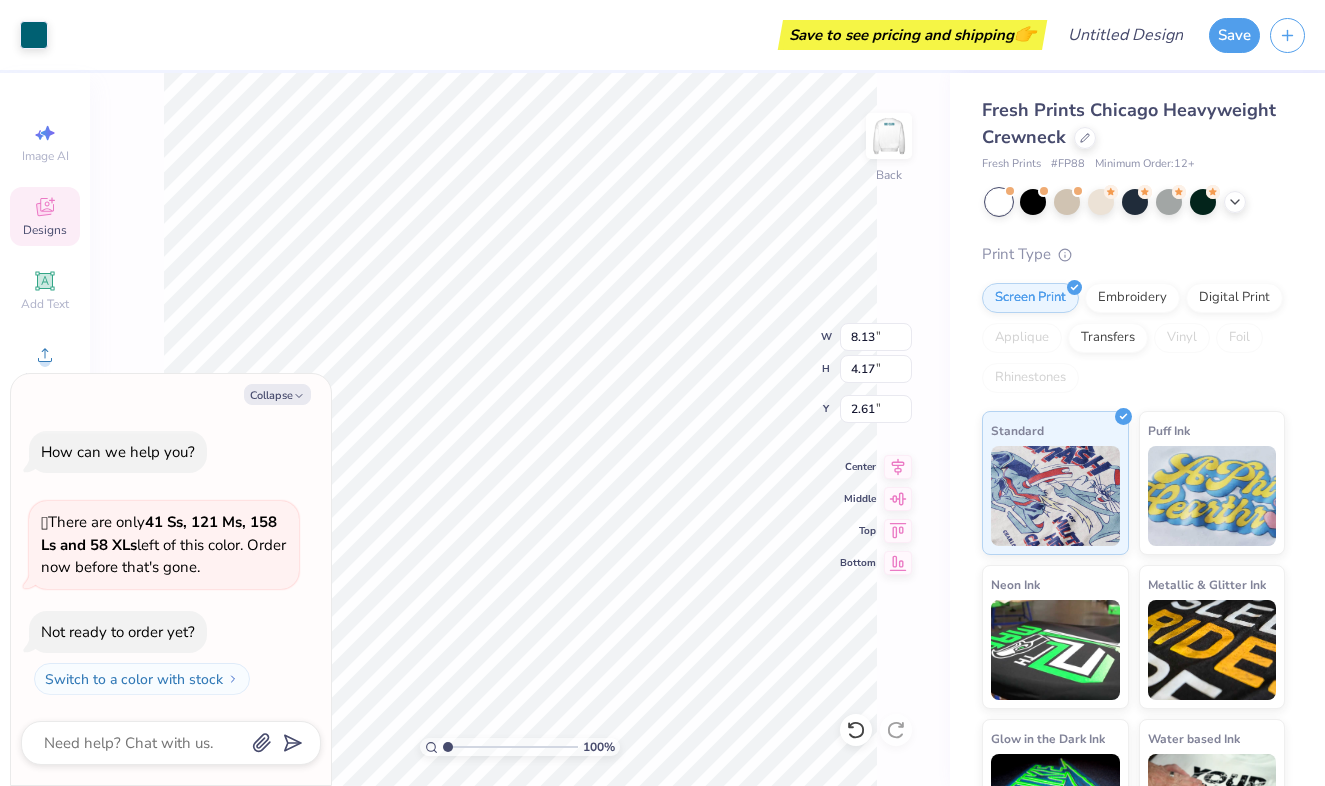 type on "x" 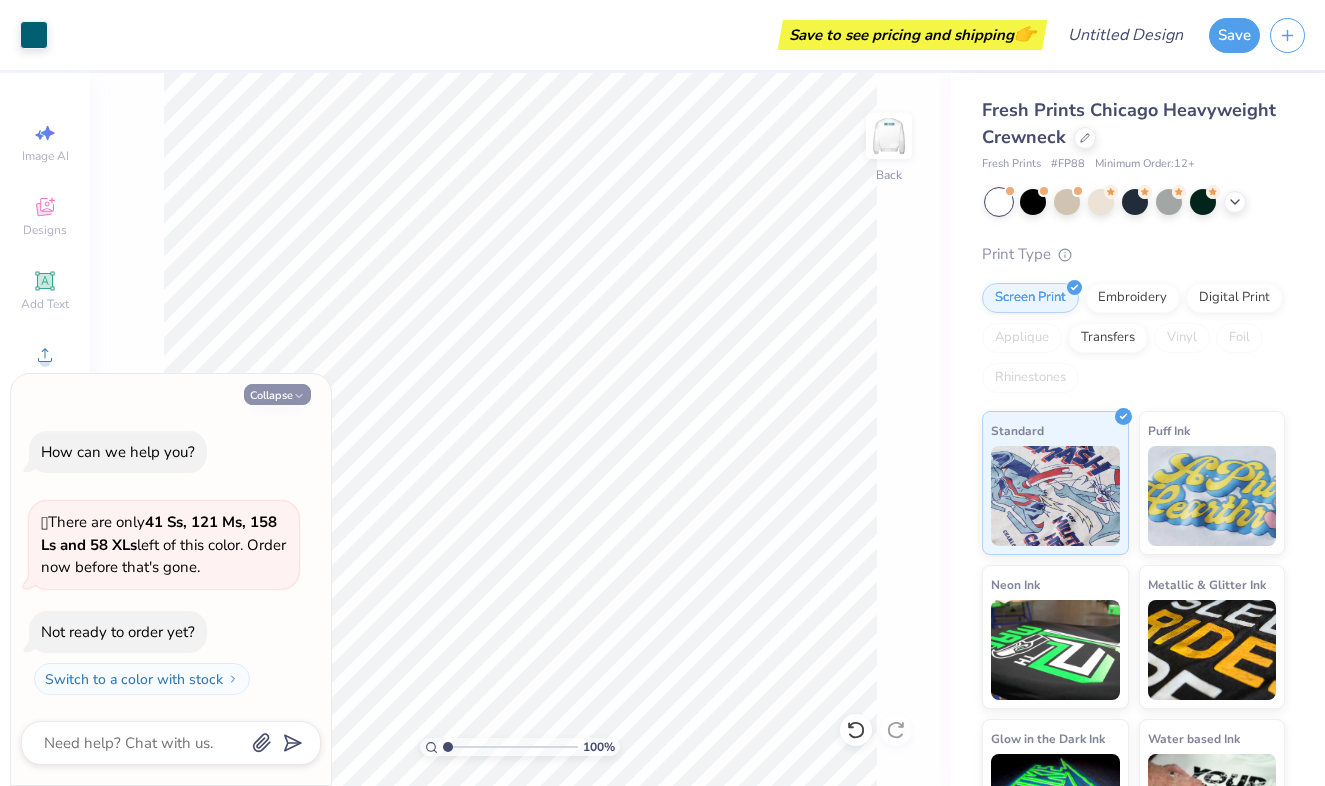 click on "Collapse" at bounding box center (277, 394) 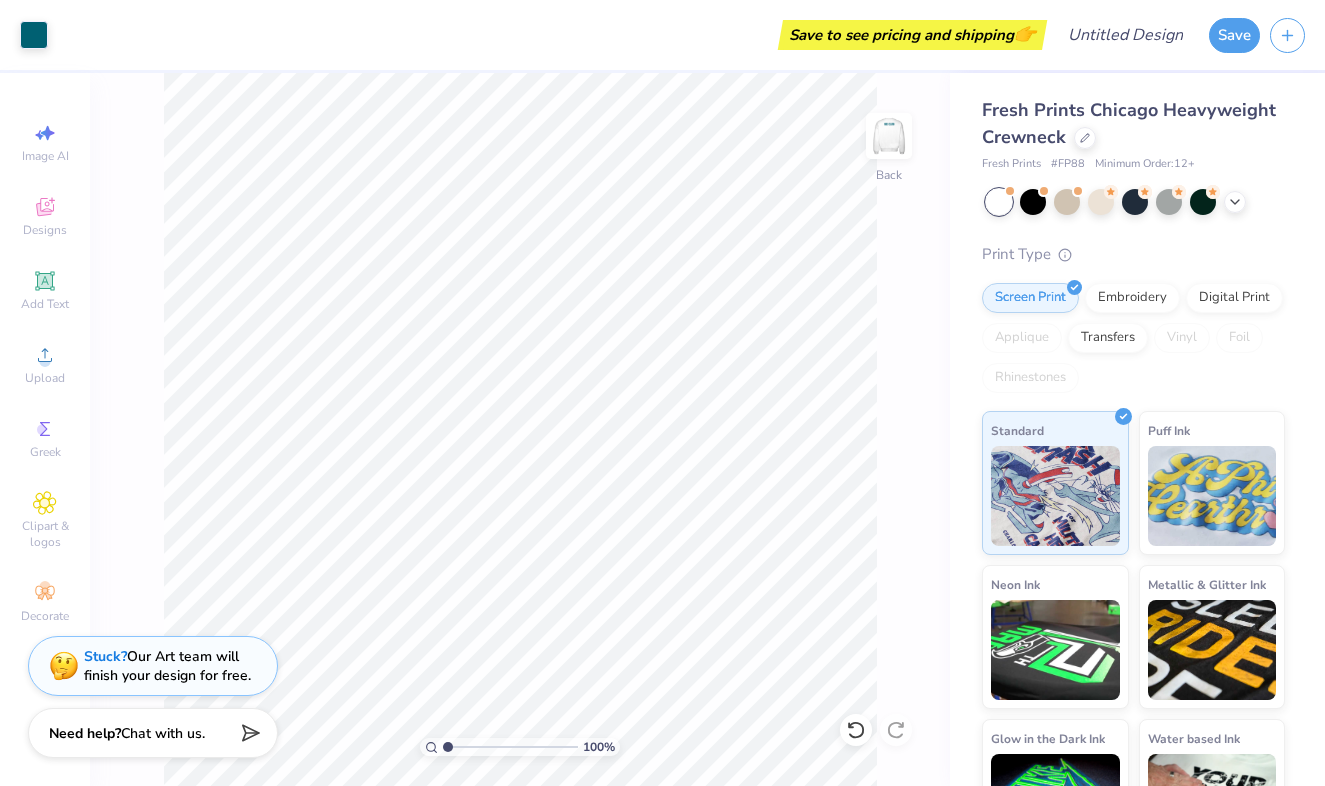 type on "1.15" 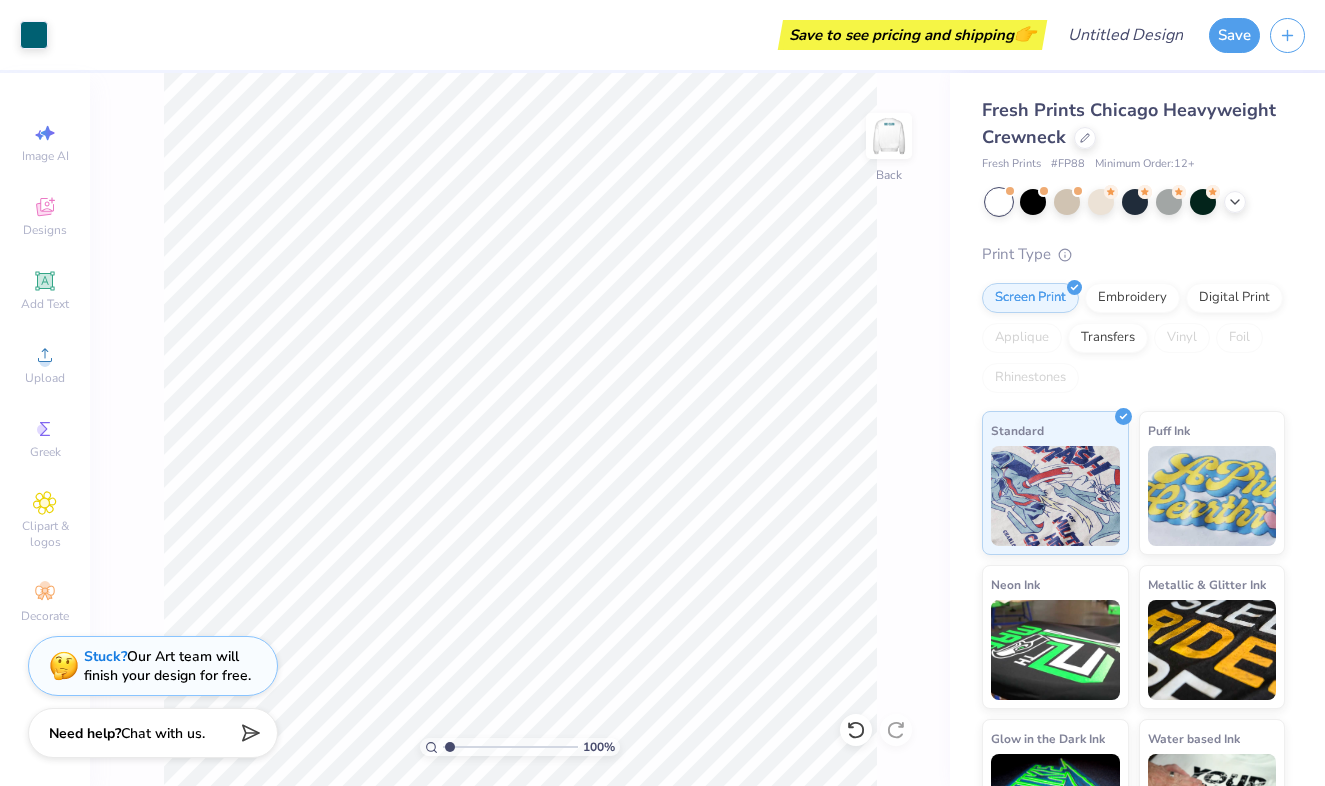 type on "x" 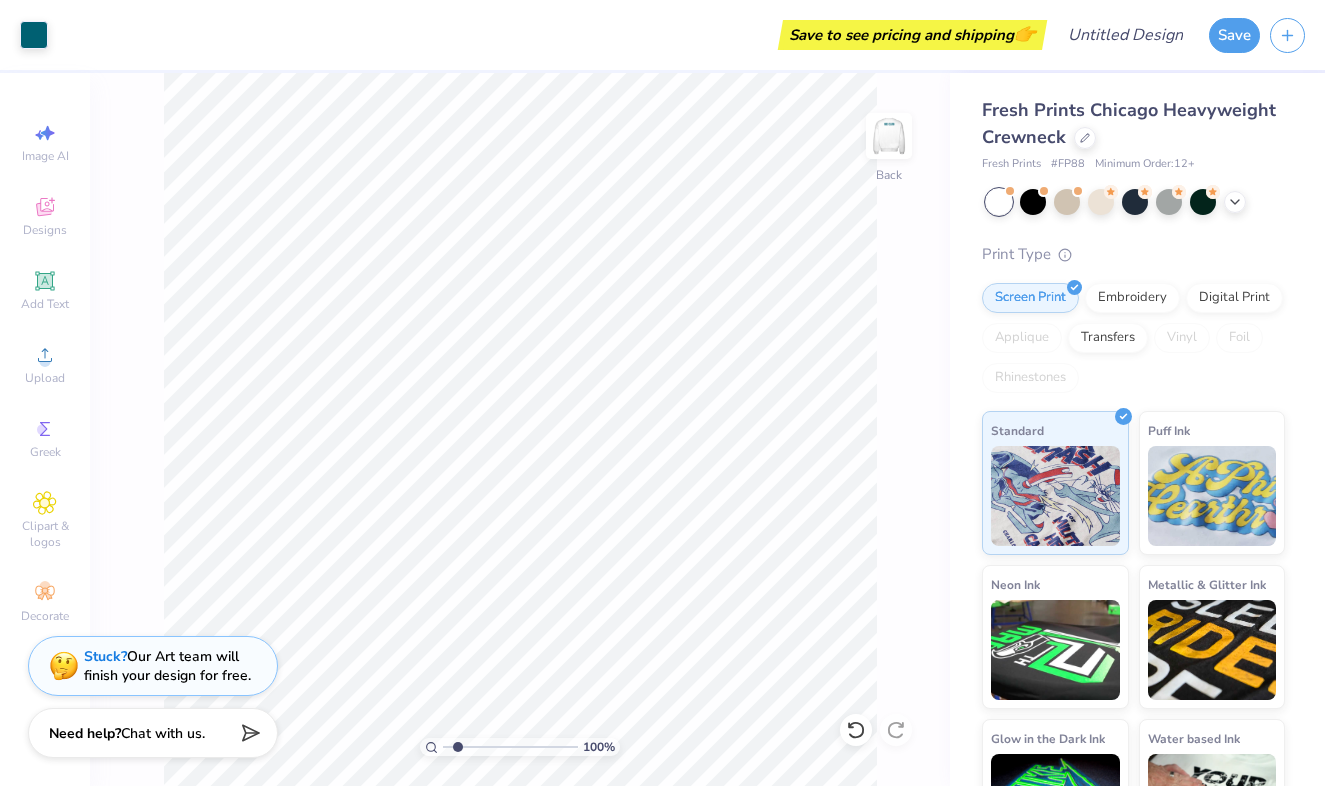 type on "2.27" 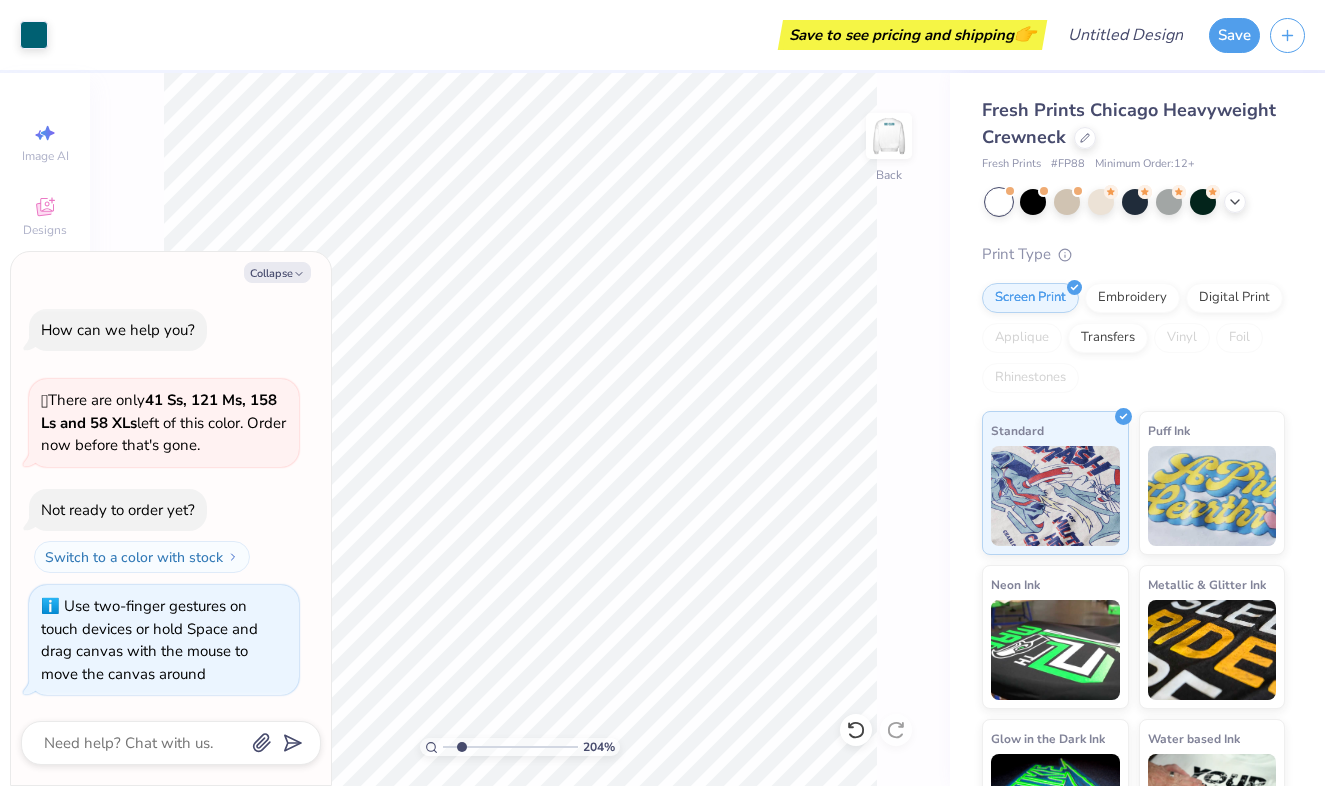 type on "2.04" 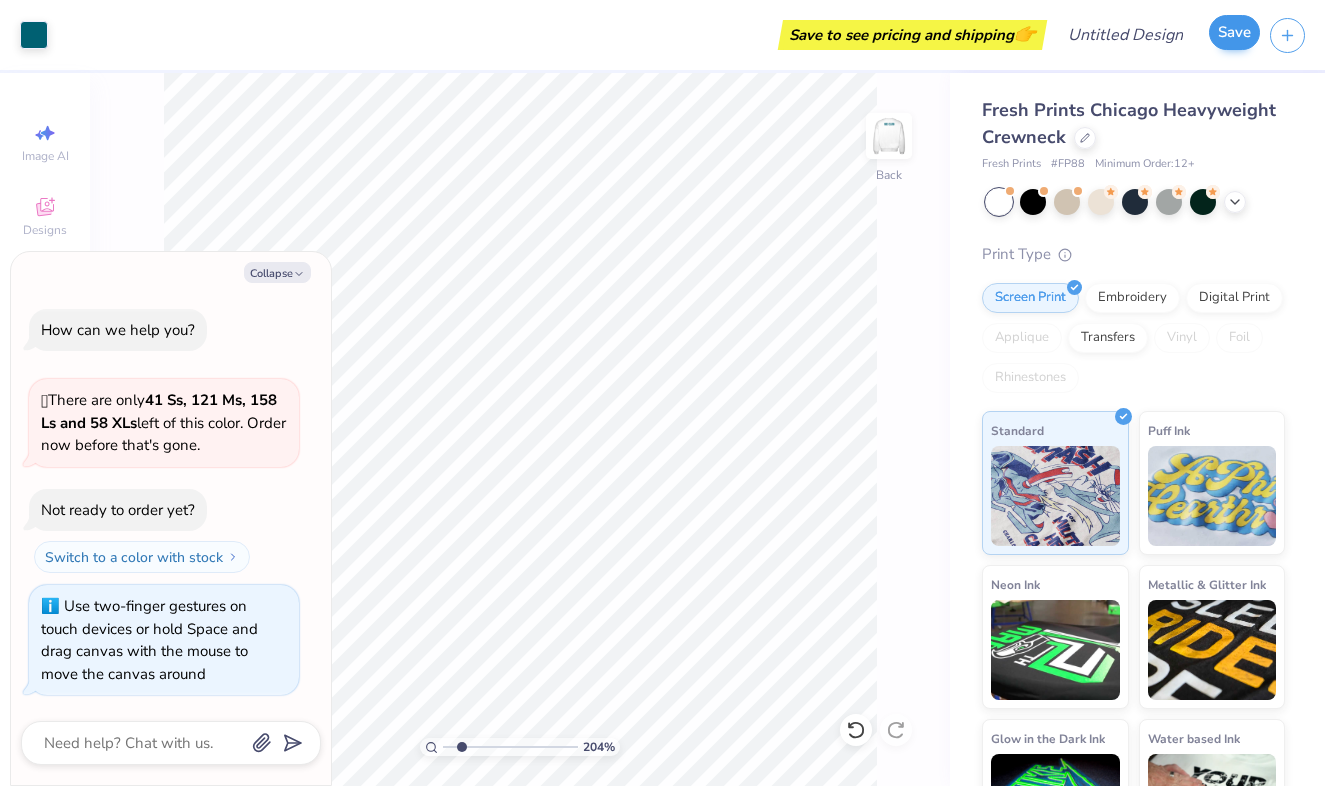 click on "Save" at bounding box center [1234, 32] 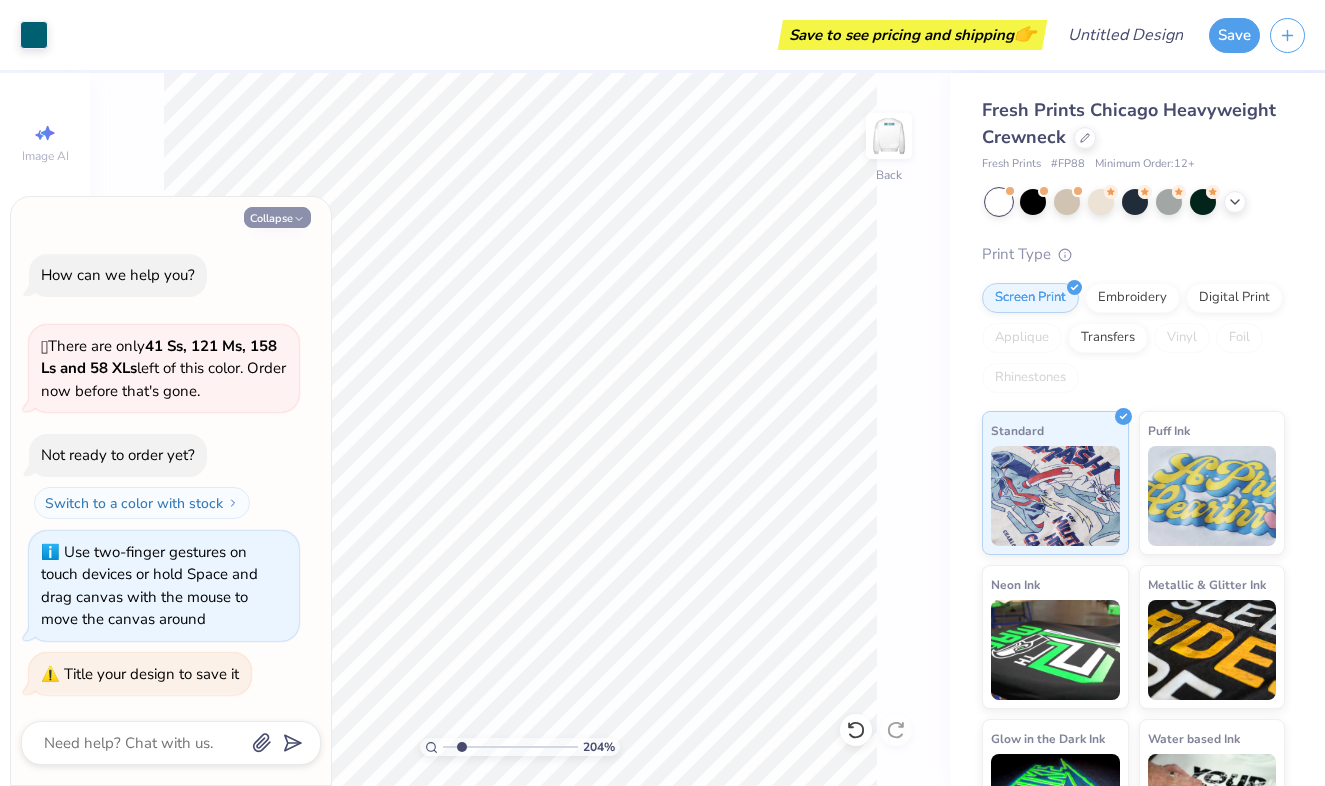 click 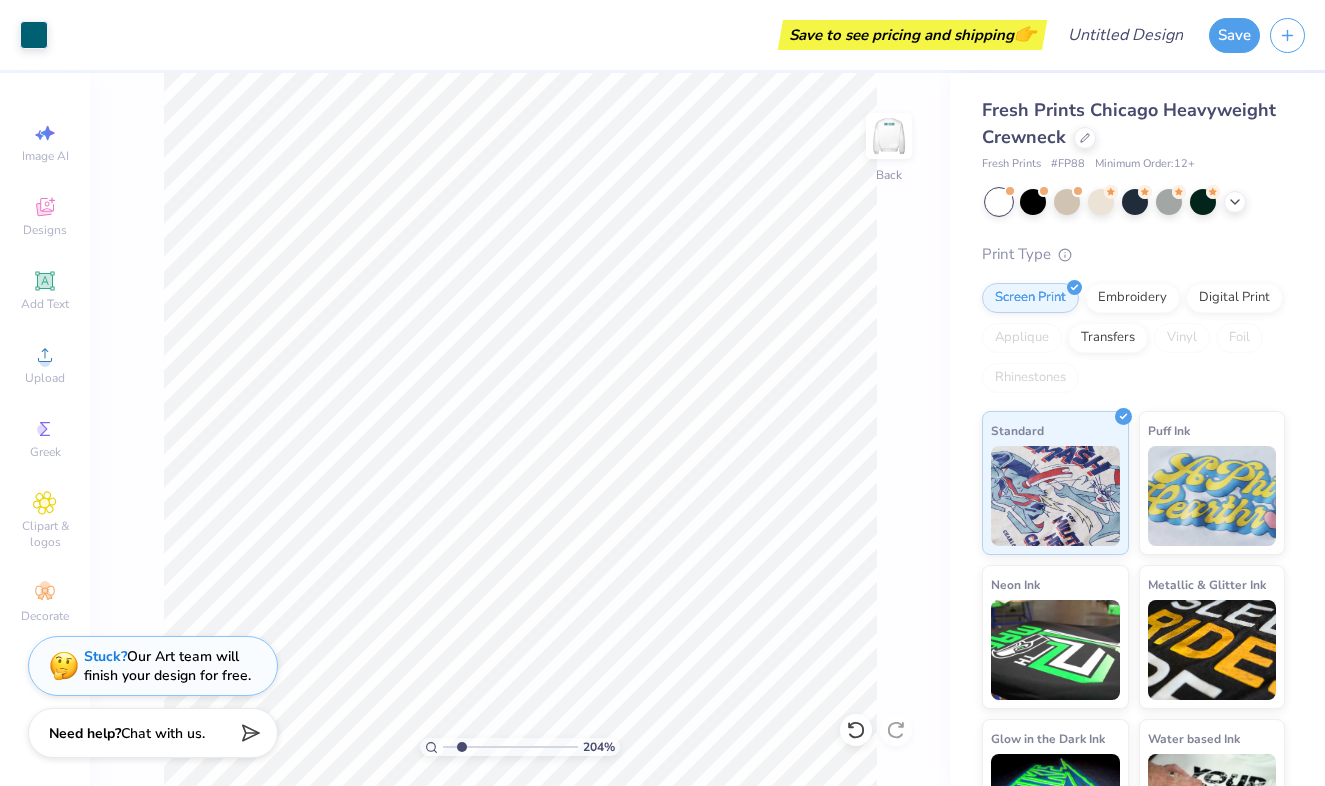 click on "Save to see pricing and shipping  👉" at bounding box center [912, 35] 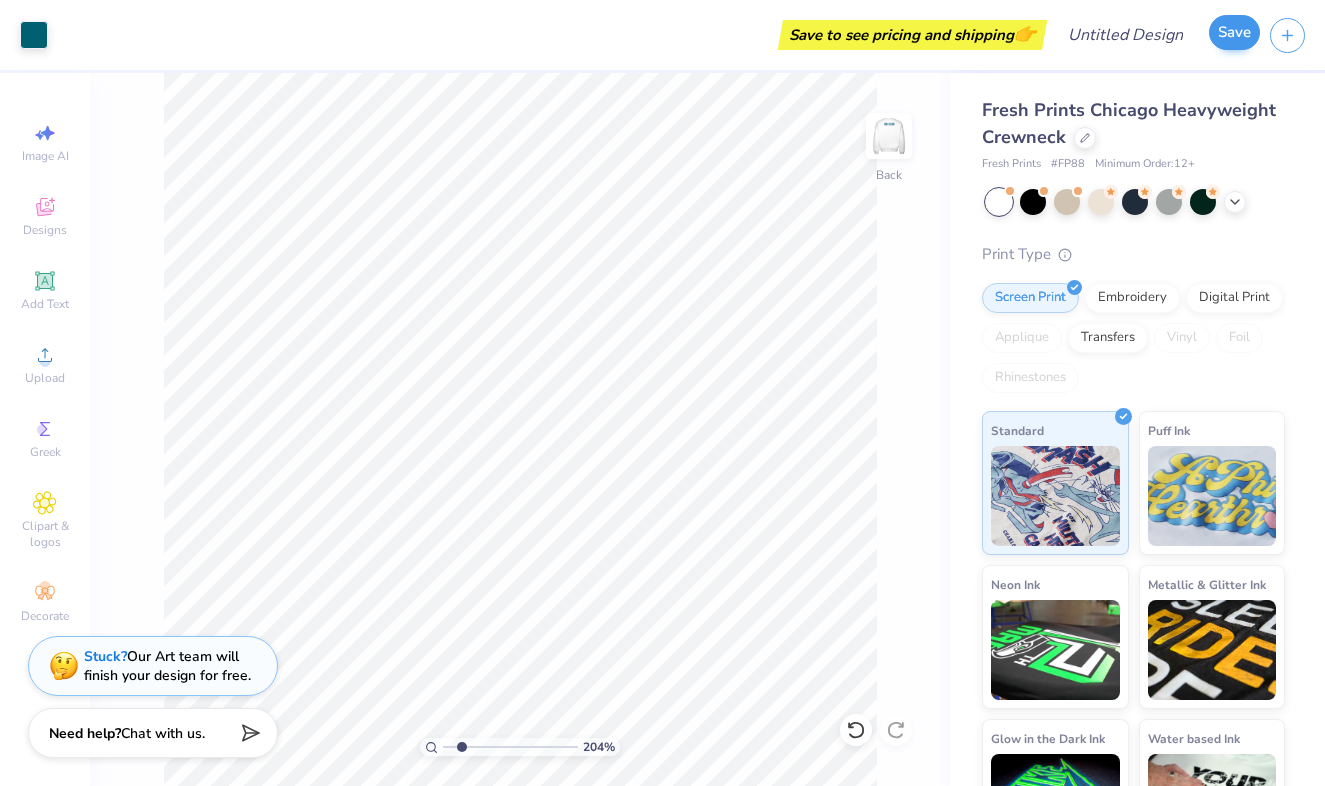click on "Save" at bounding box center [1234, 32] 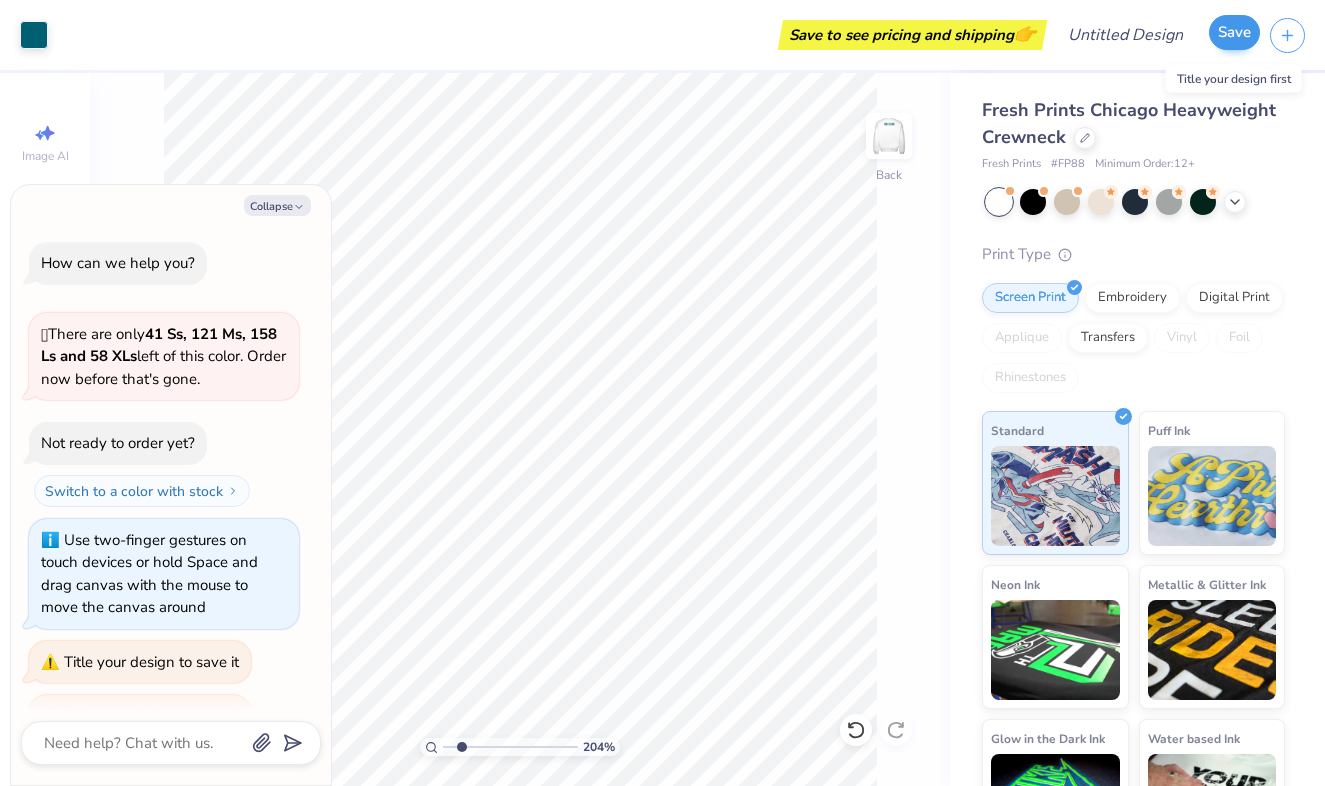 scroll, scrollTop: 37, scrollLeft: 0, axis: vertical 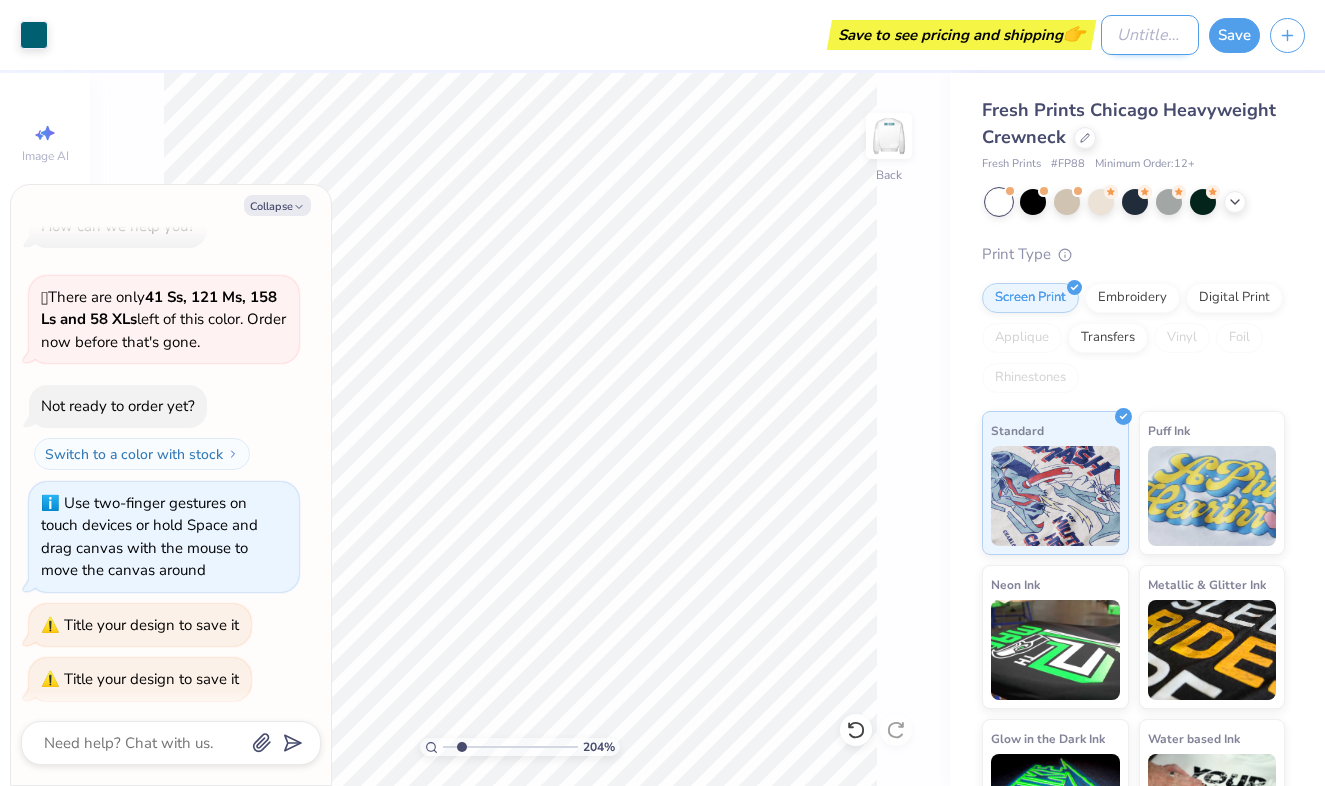type on "x" 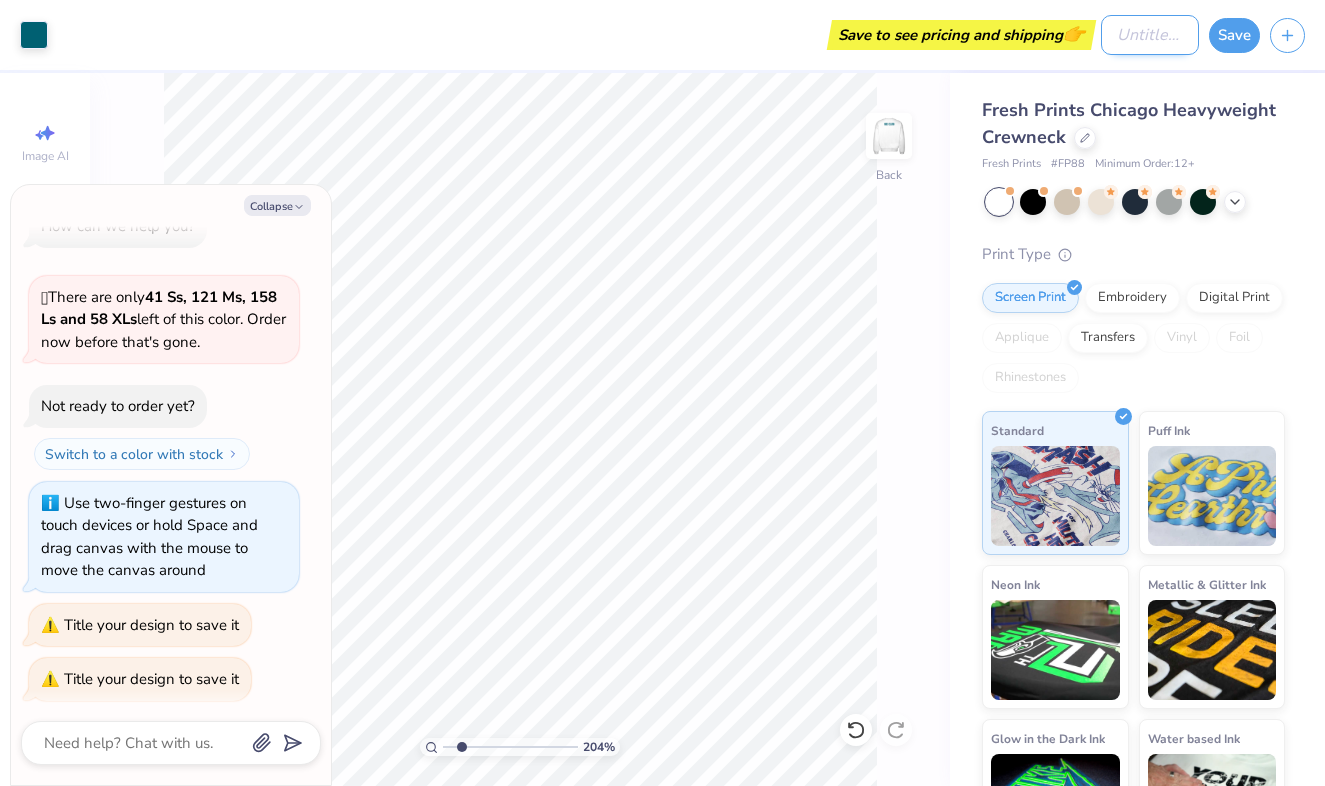 click on "Design Title" at bounding box center (1150, 35) 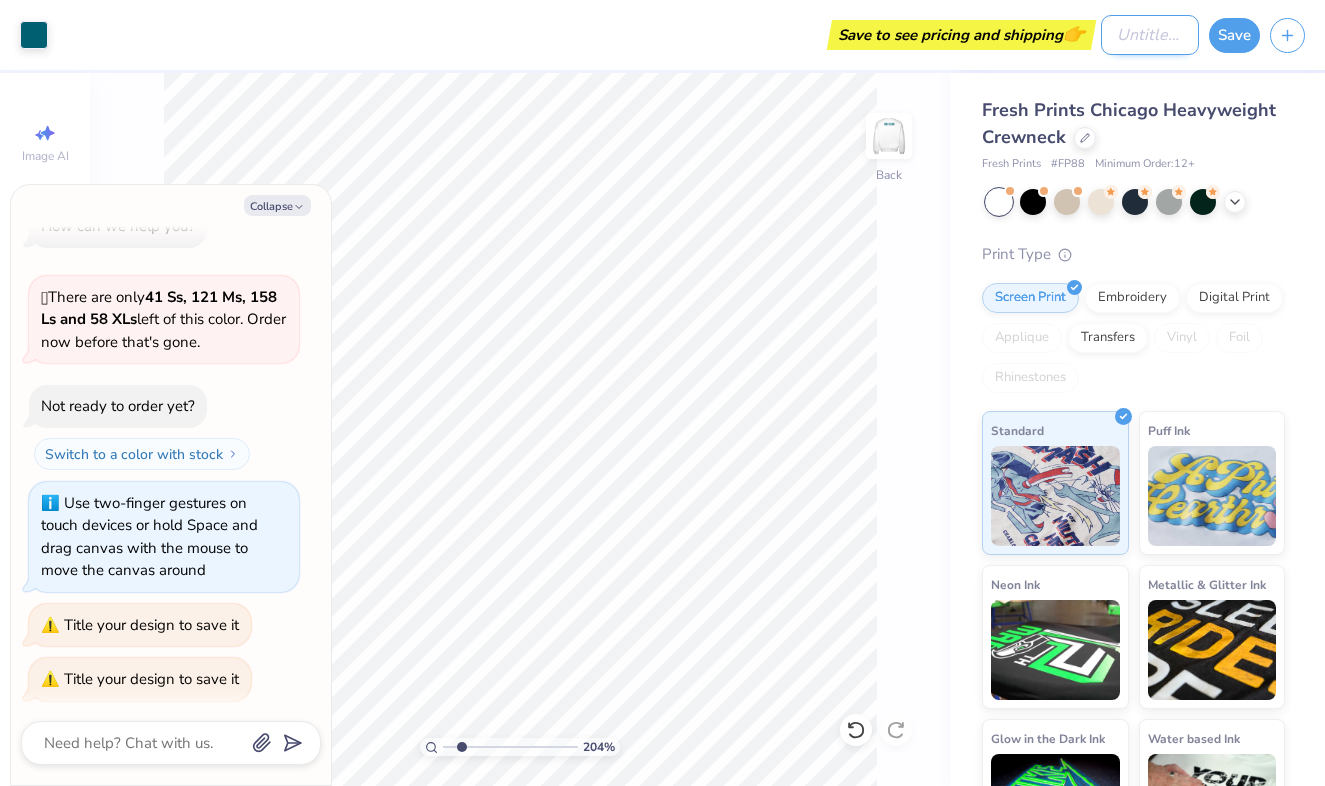 type on "T" 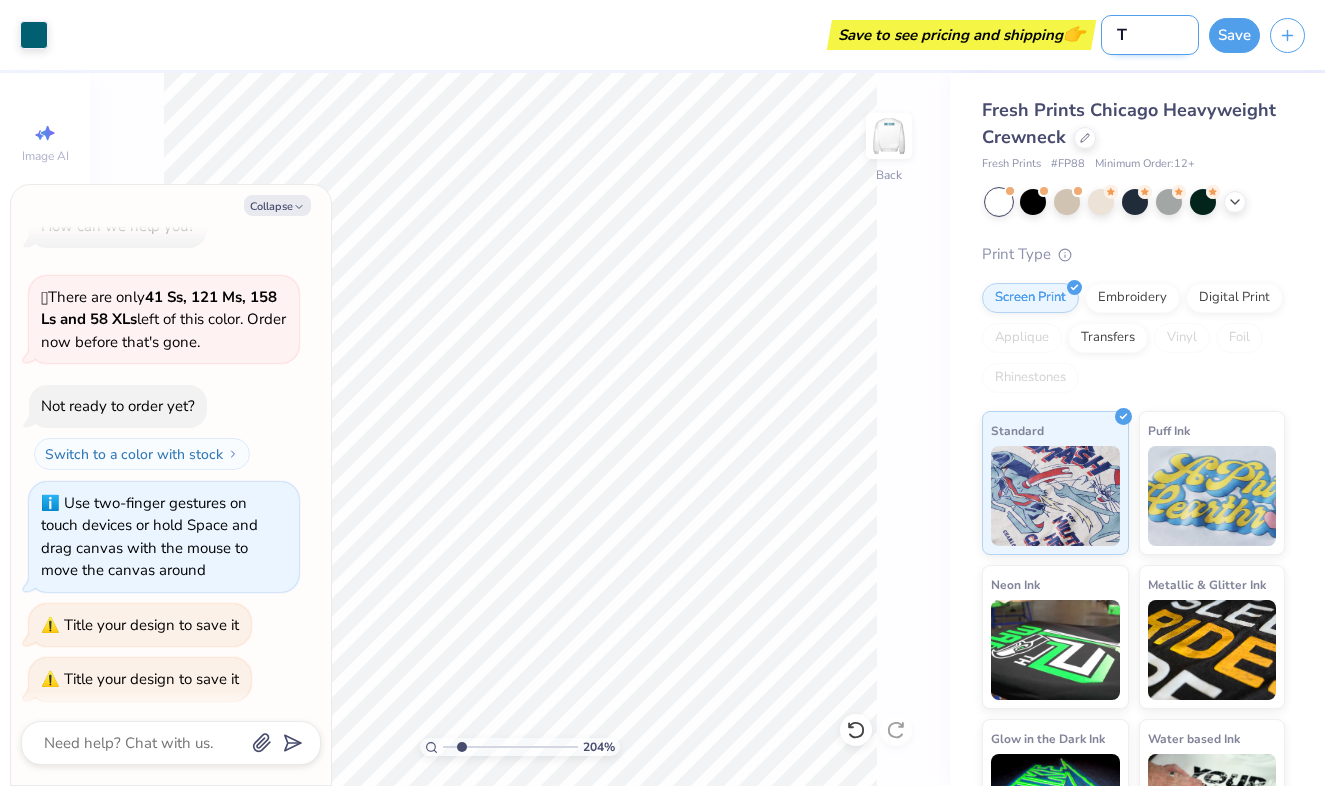 type on "Te" 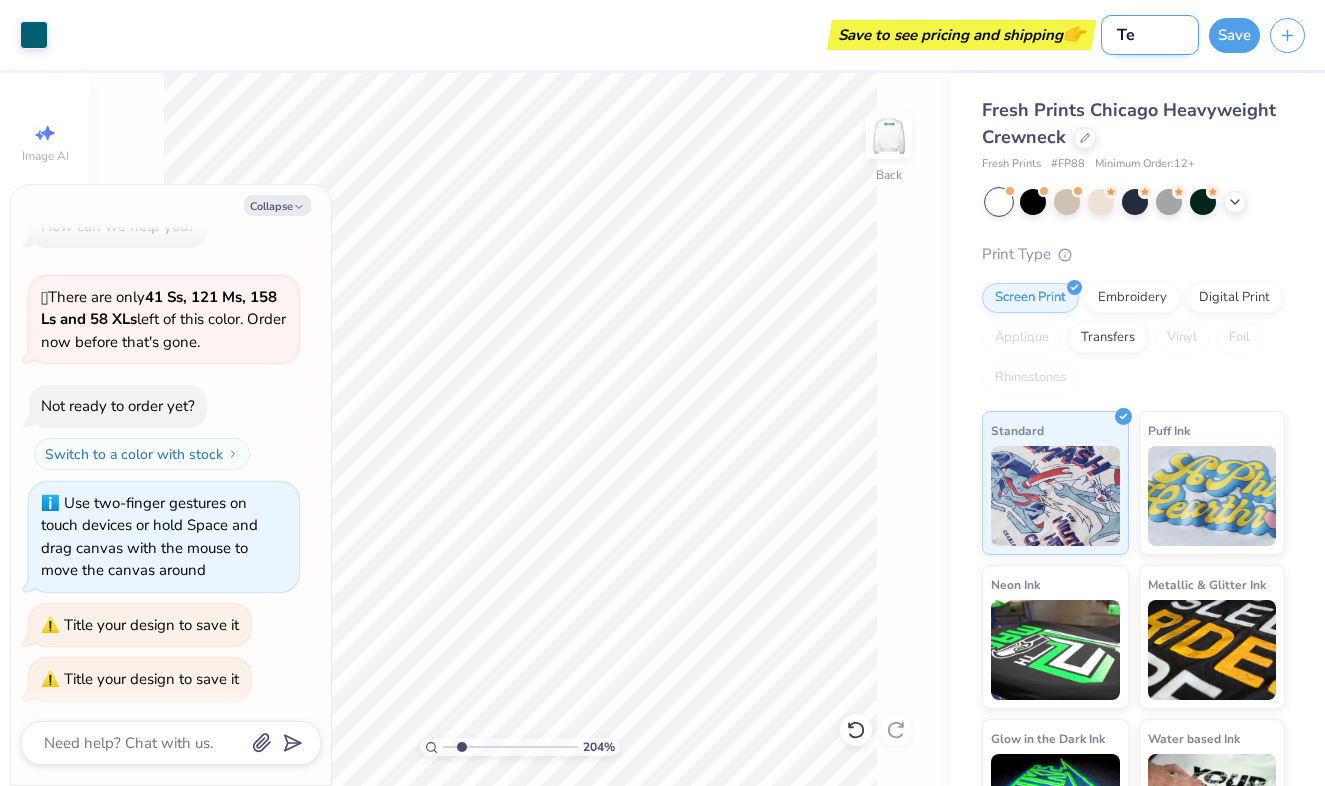 type on "Tes" 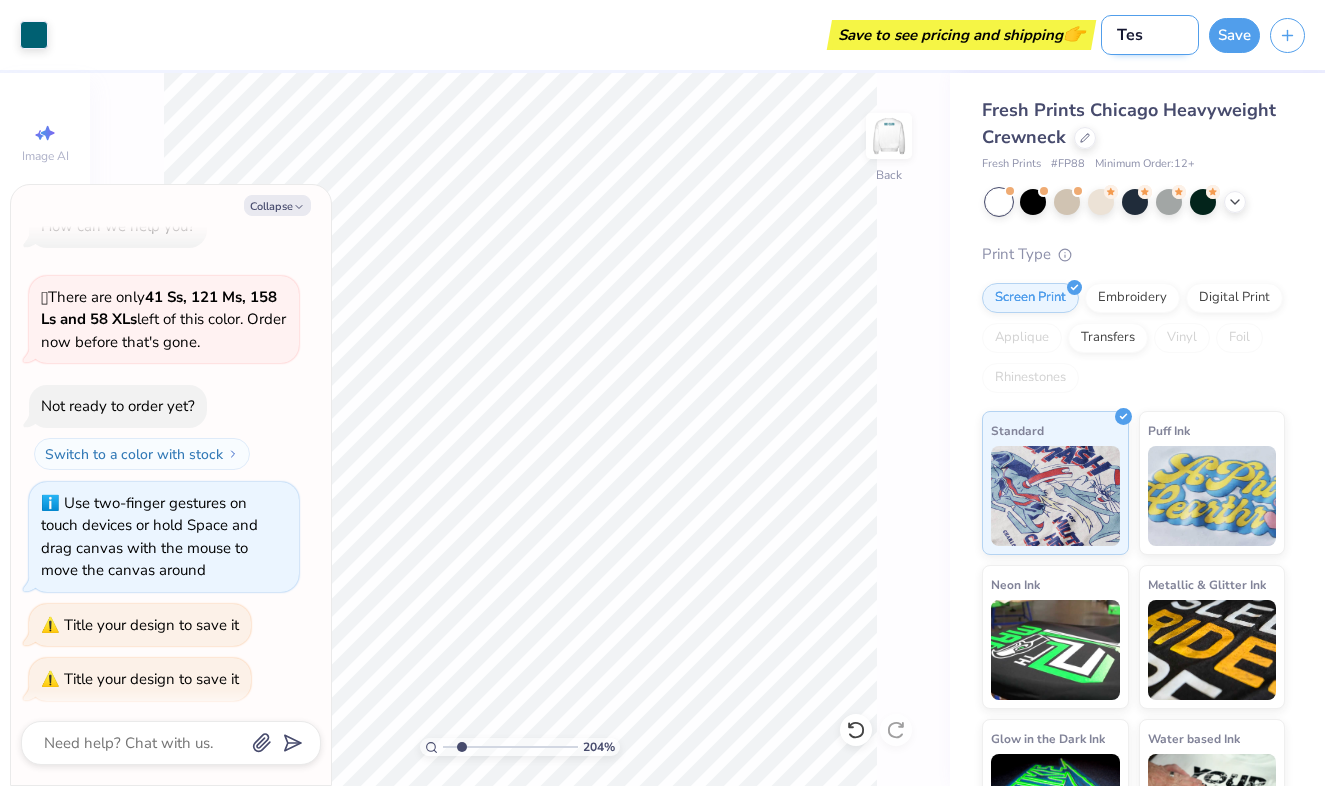 type on "Test" 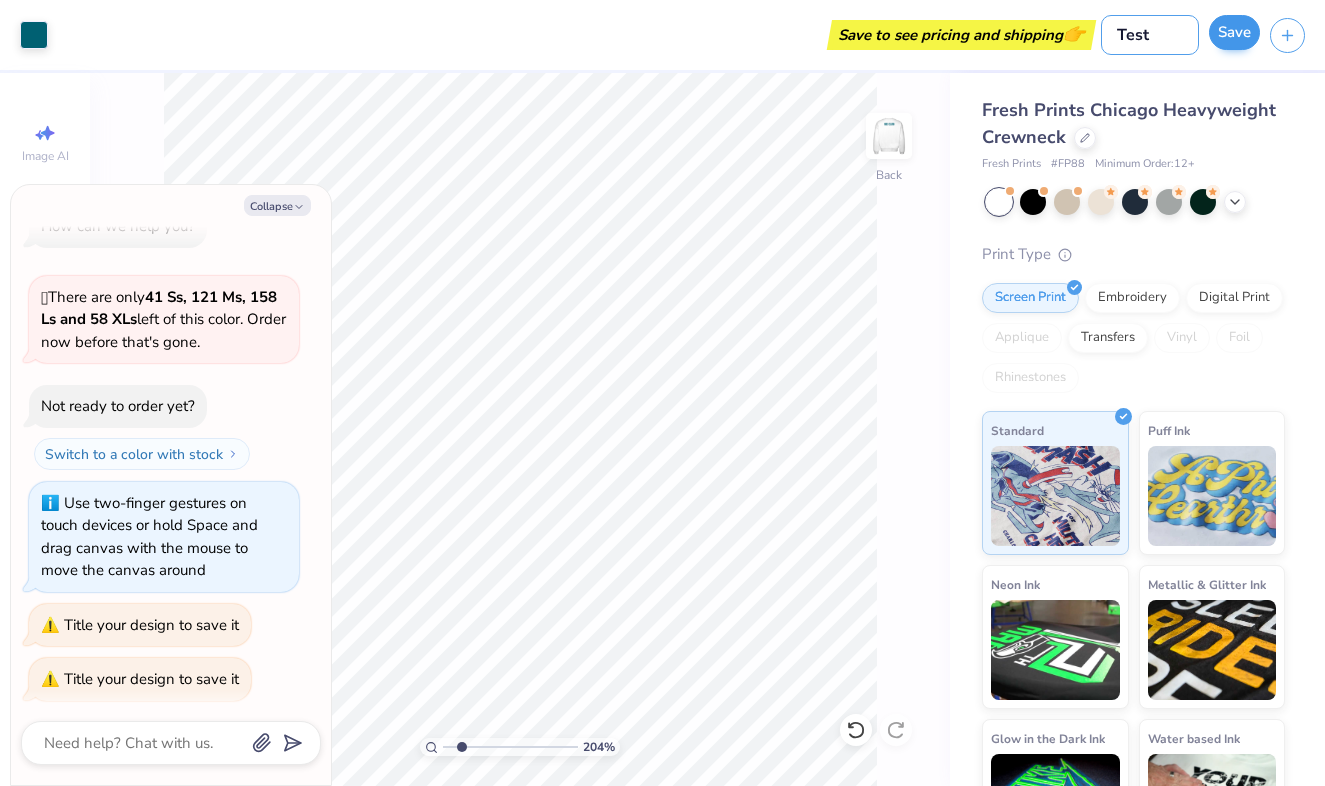 type on "Test" 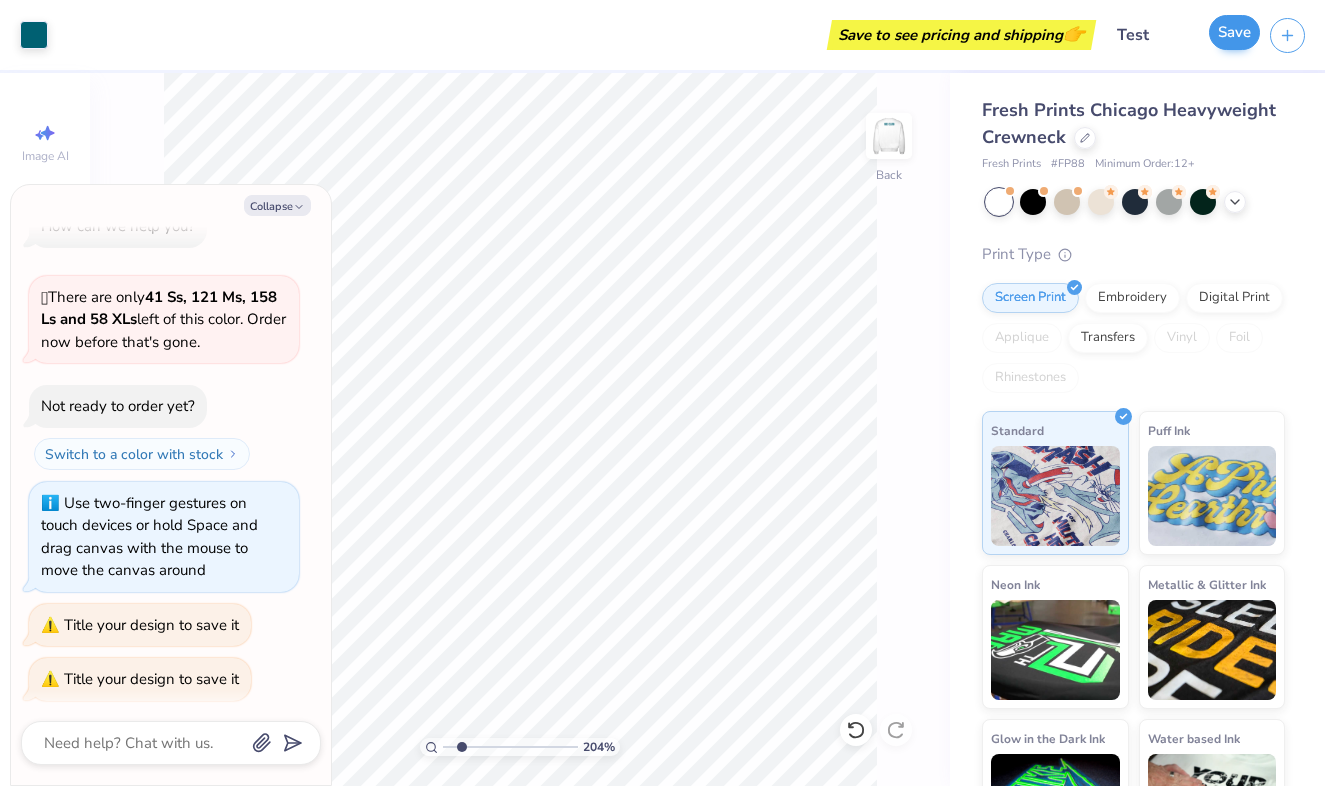 click on "Save" at bounding box center [1234, 32] 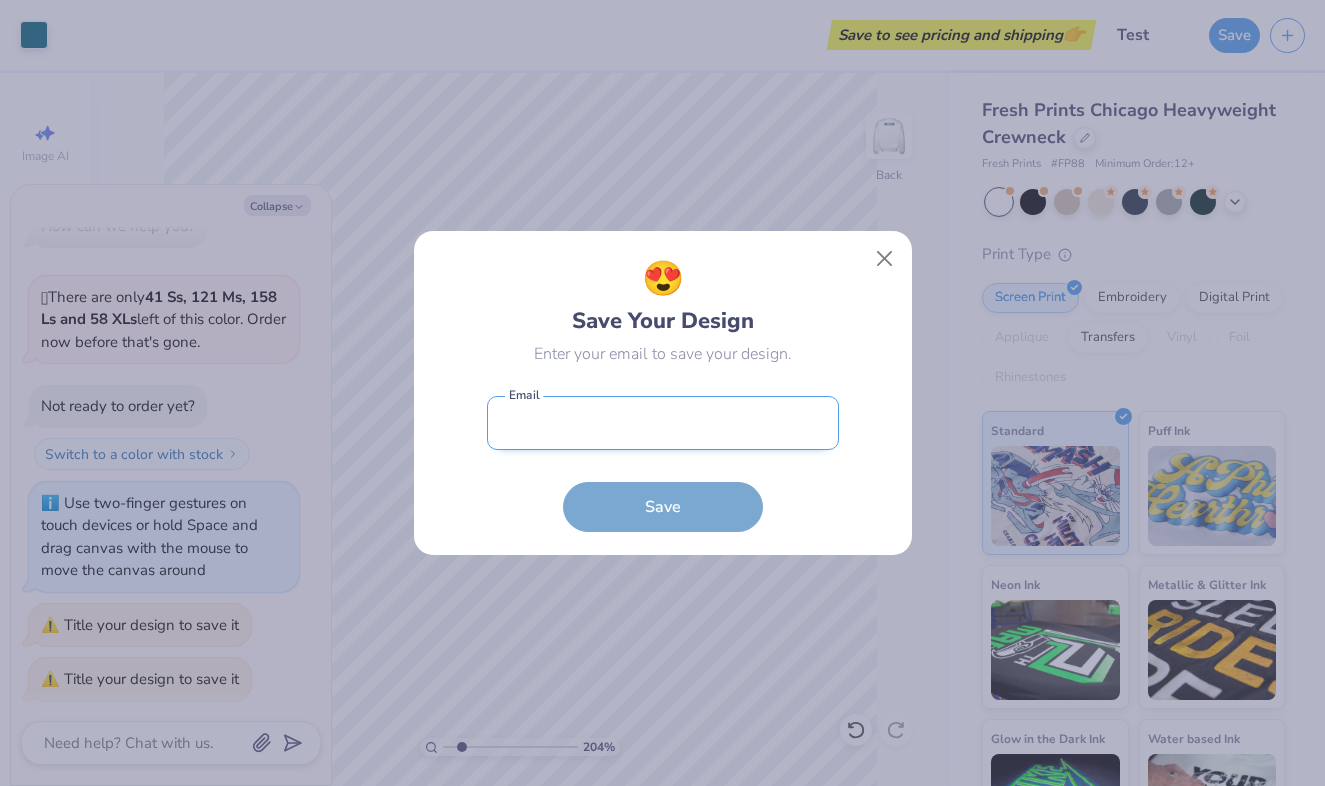 click at bounding box center (663, 423) 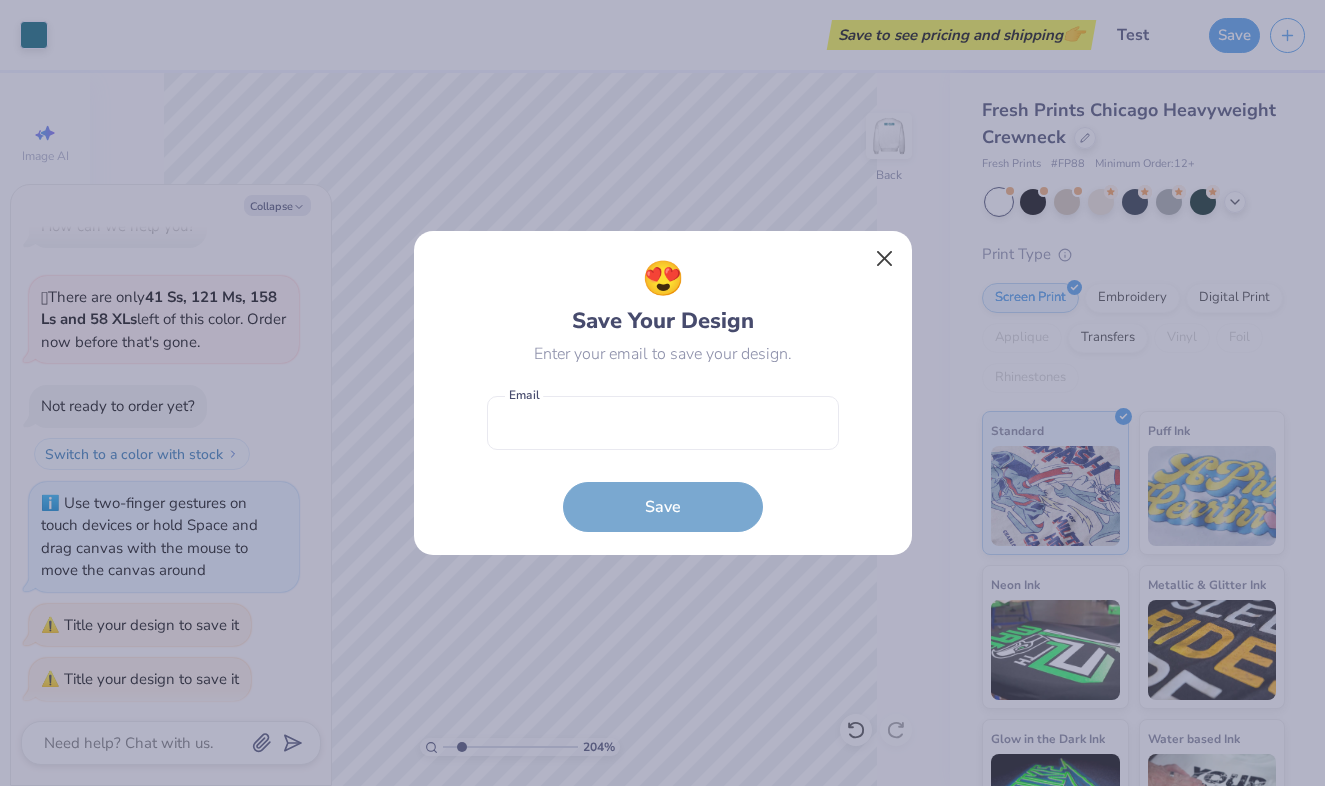 click at bounding box center (884, 259) 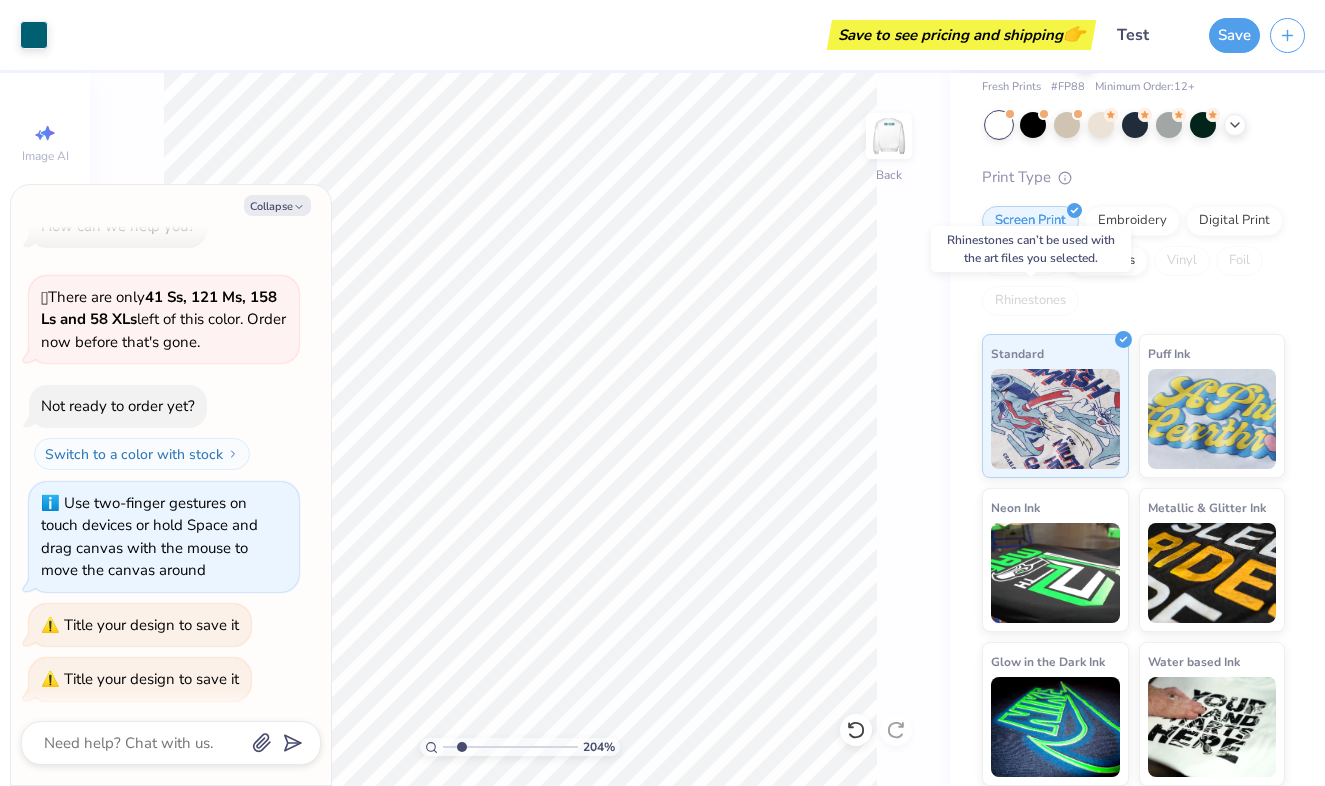 scroll, scrollTop: 0, scrollLeft: 0, axis: both 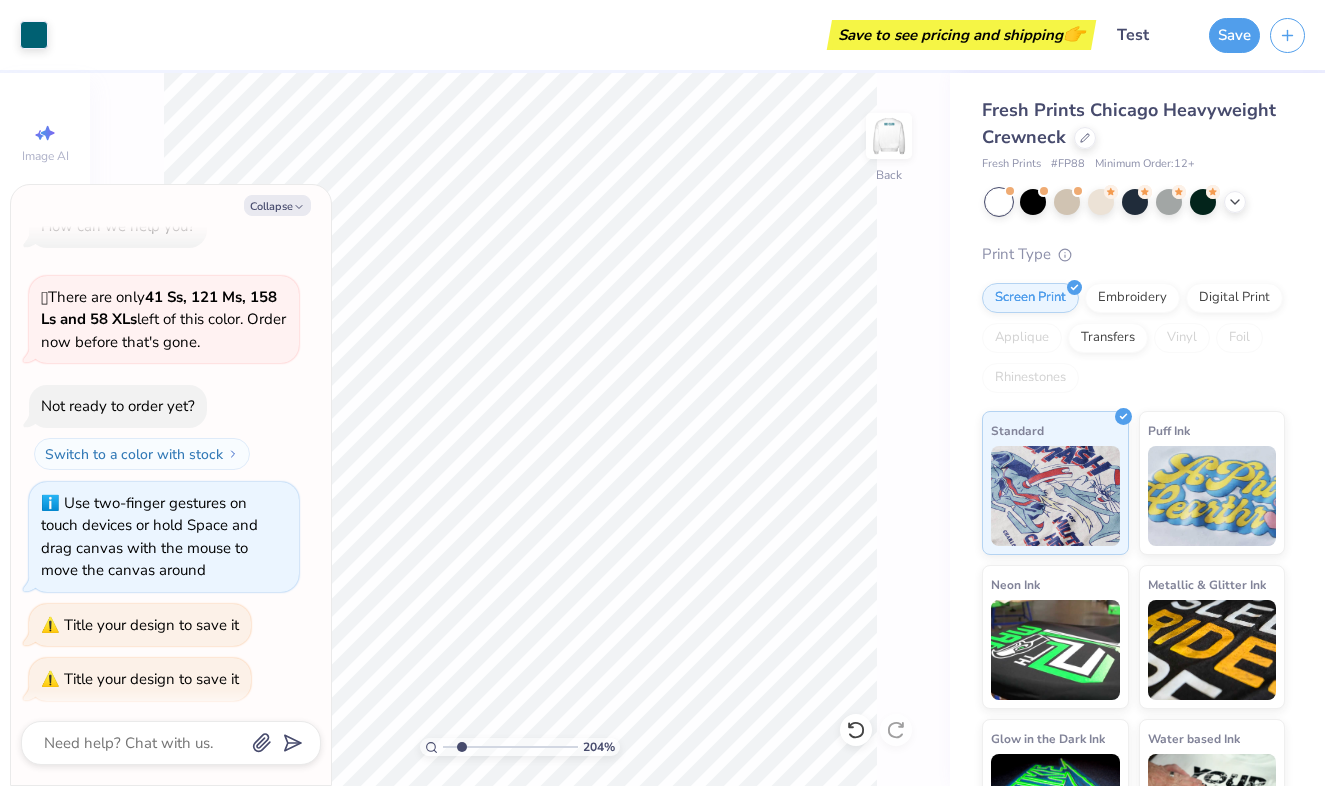 click on "Minimum Order:  12 +" at bounding box center [1145, 164] 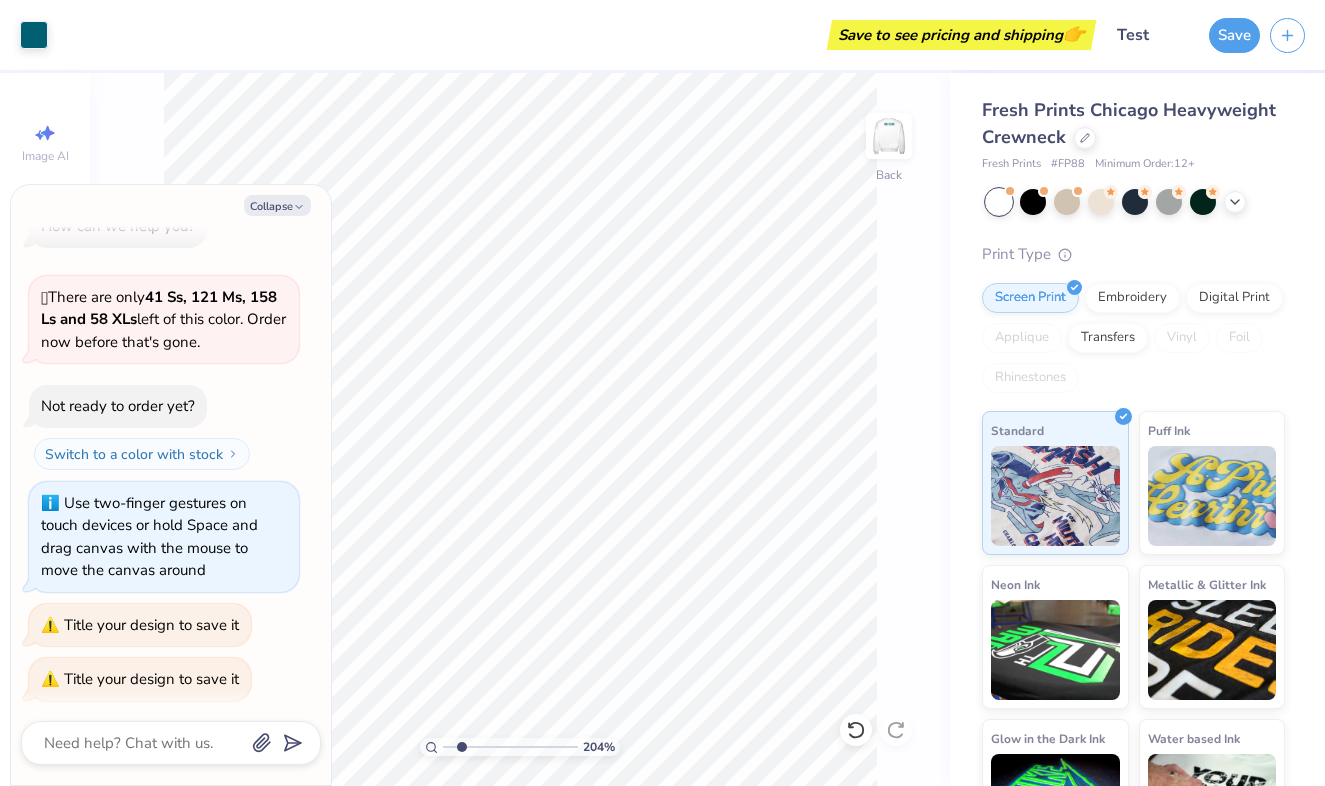 click on "Save to see pricing and shipping  👉" at bounding box center [574, 35] 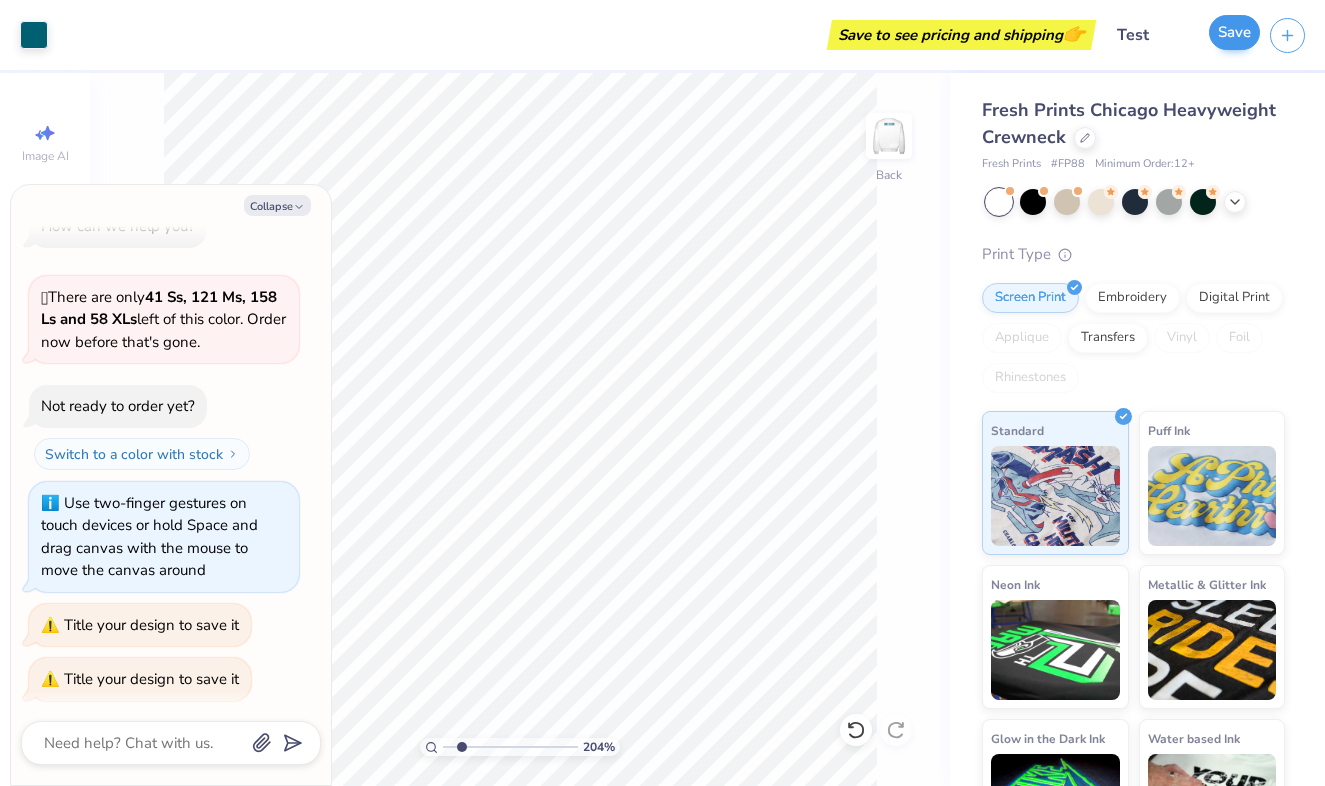 click on "Save" at bounding box center (1234, 32) 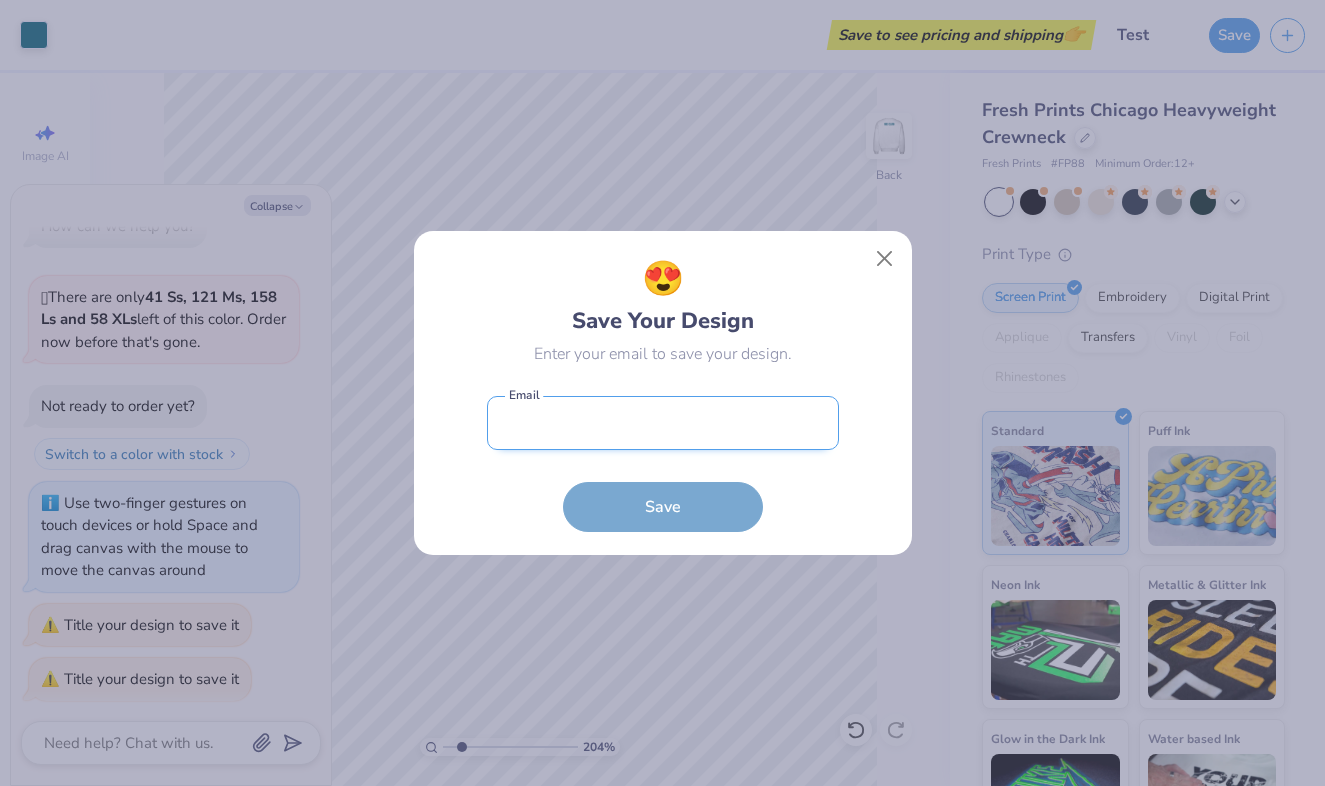 click at bounding box center (663, 423) 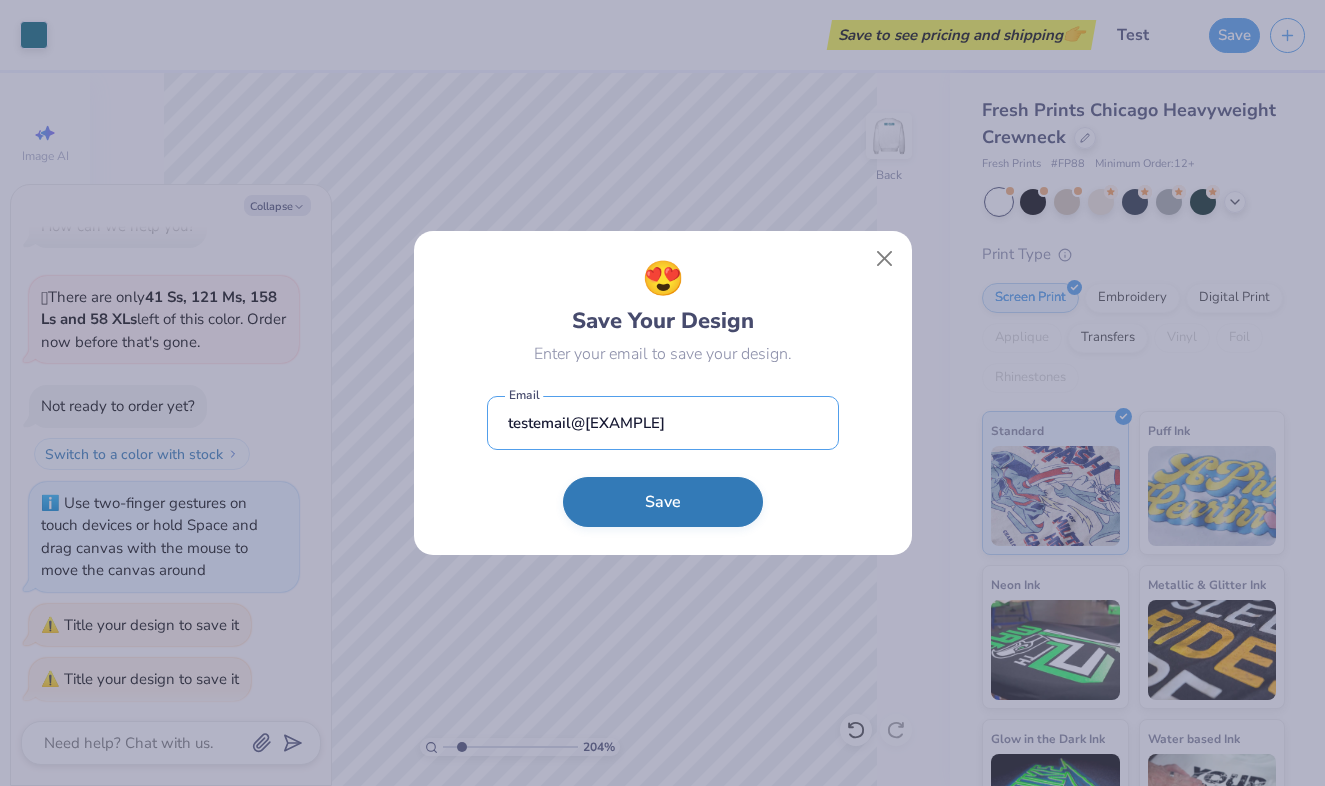 type on "testemail@[EXAMPLE]" 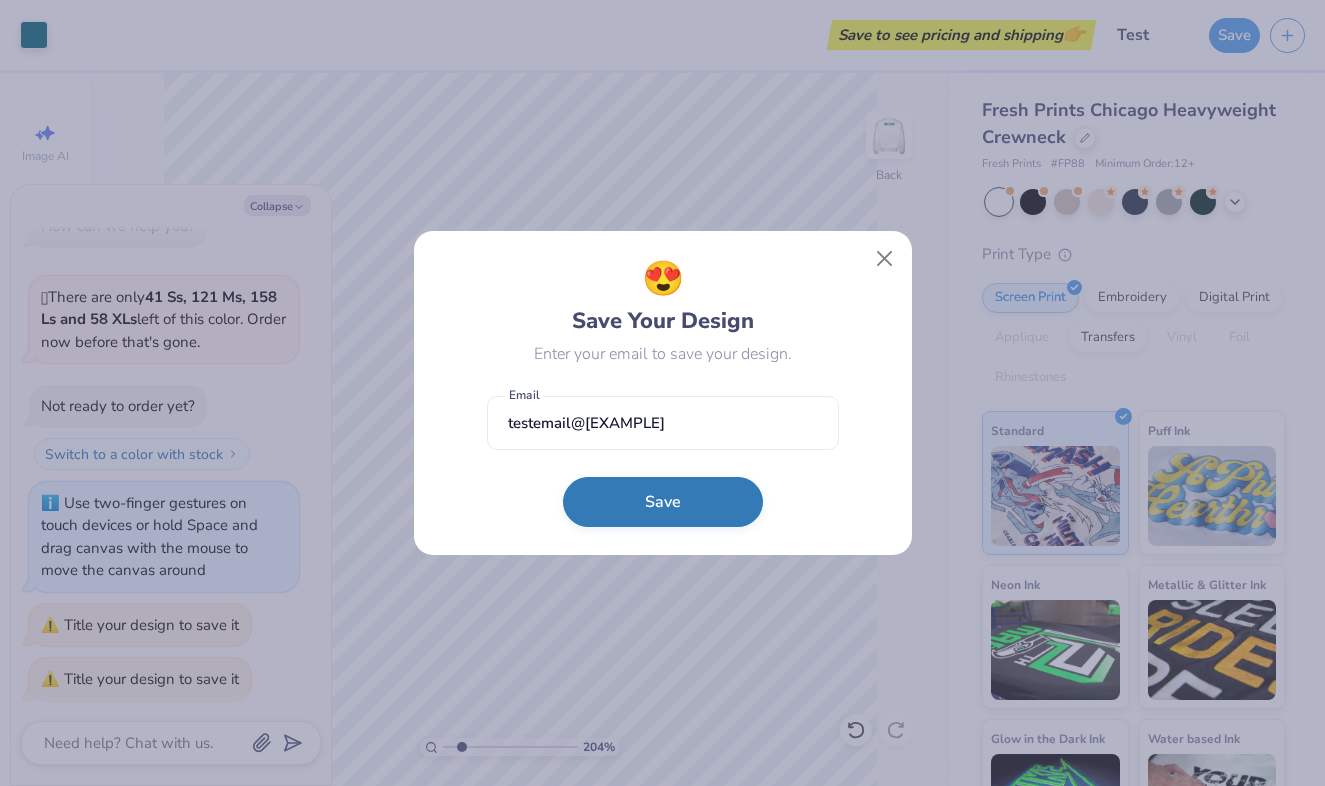 click on "Save" at bounding box center (663, 502) 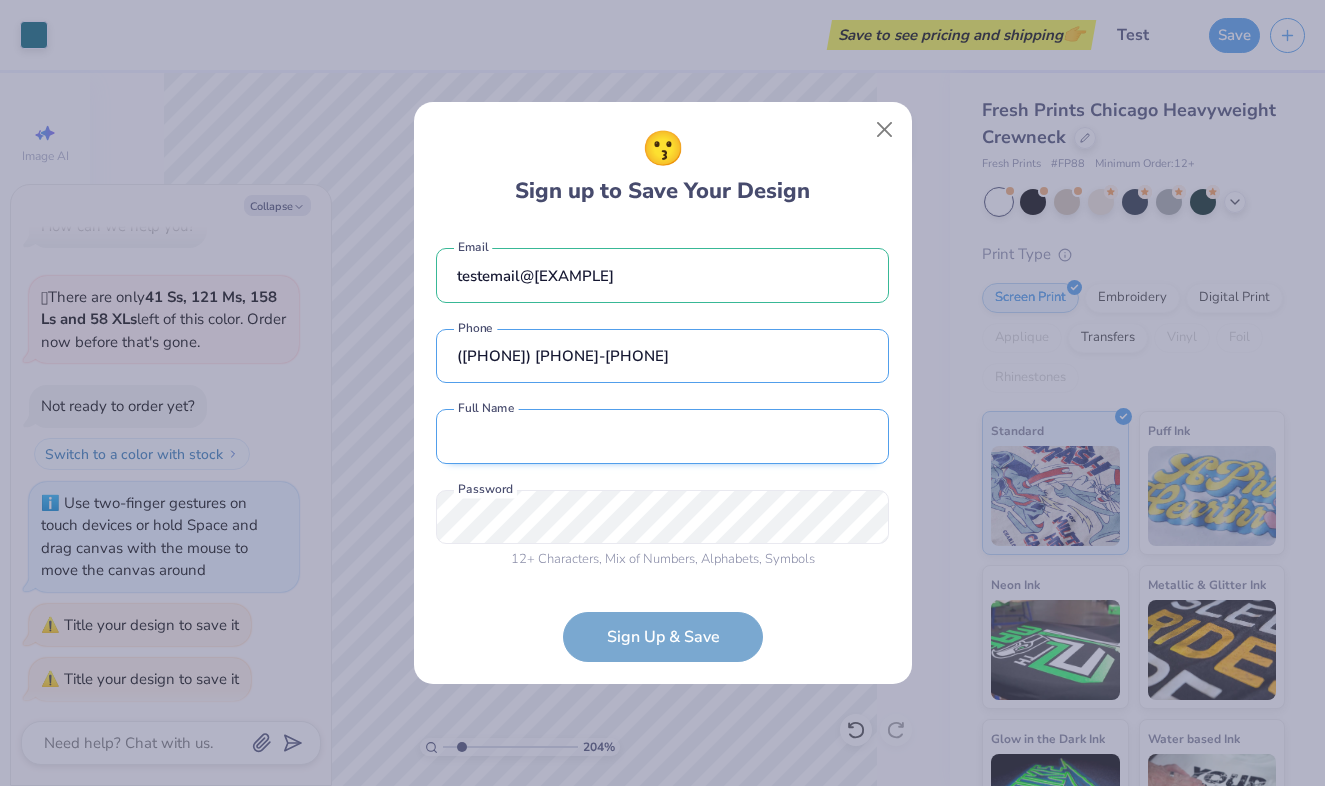 type on "([PHONE]) [PHONE]-[PHONE]" 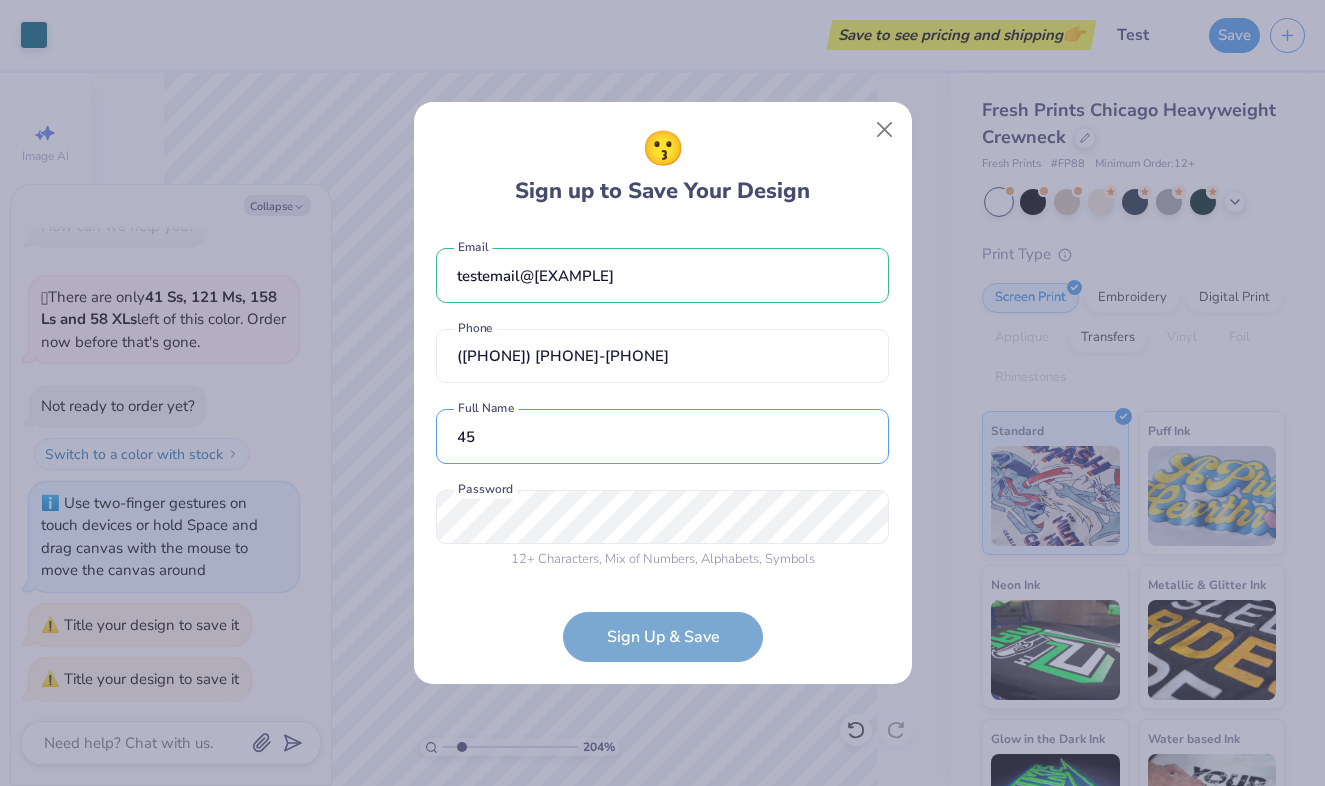 type on "45" 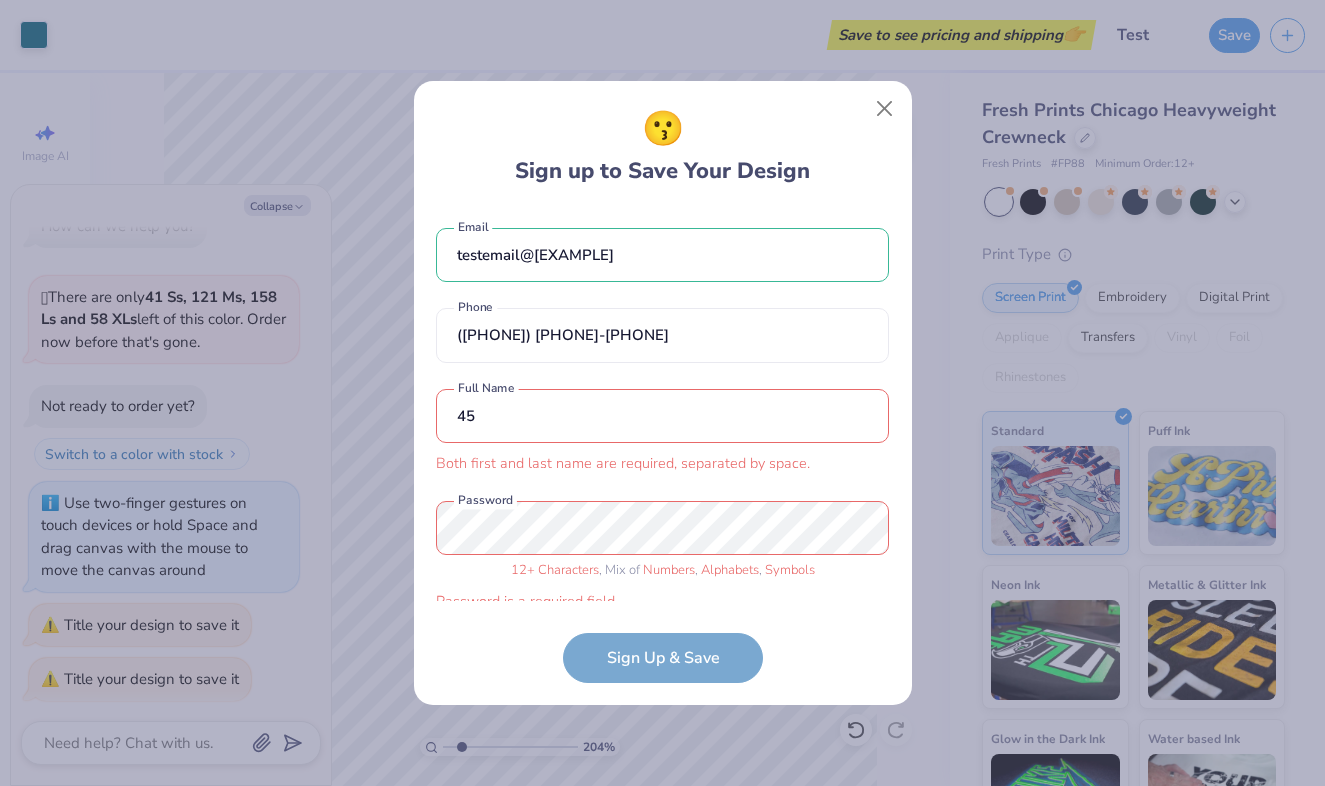 click on "45" at bounding box center (662, 416) 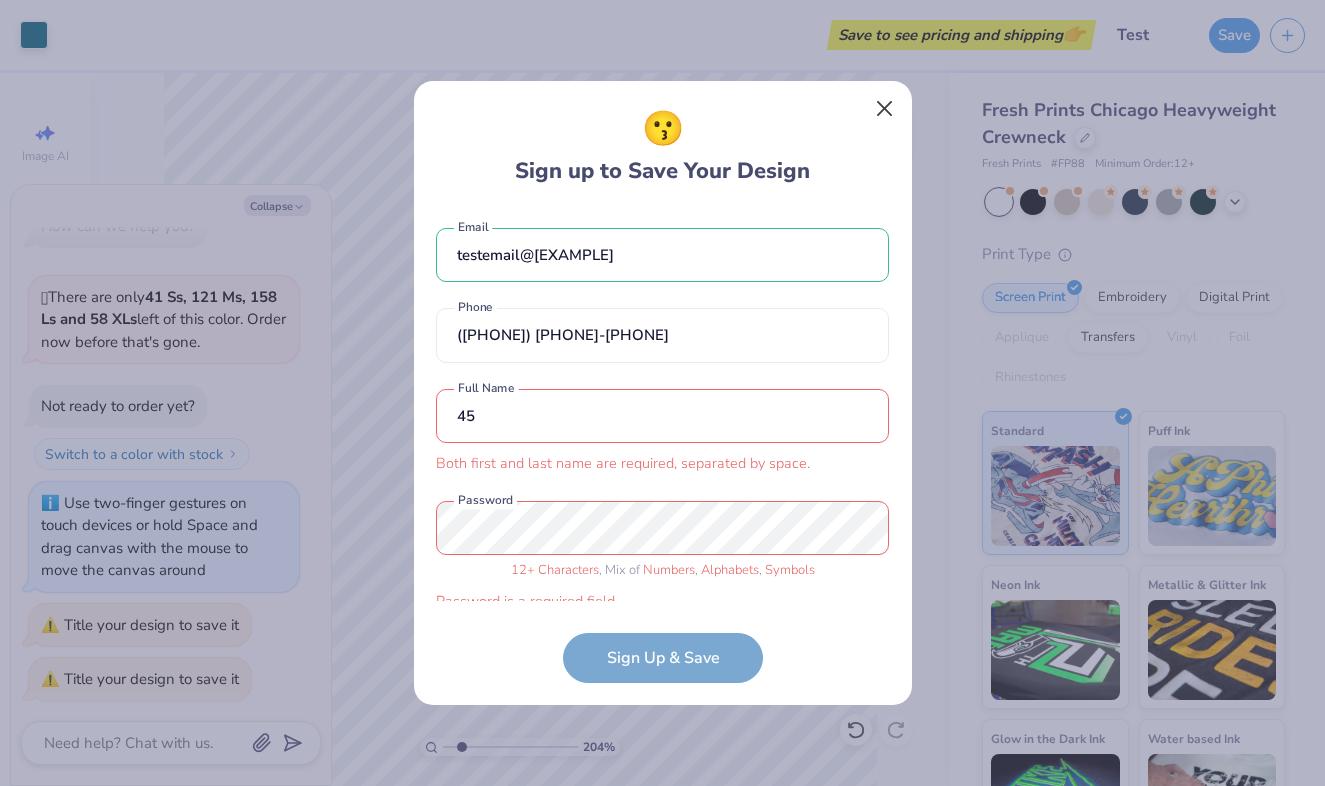 click at bounding box center (884, 109) 